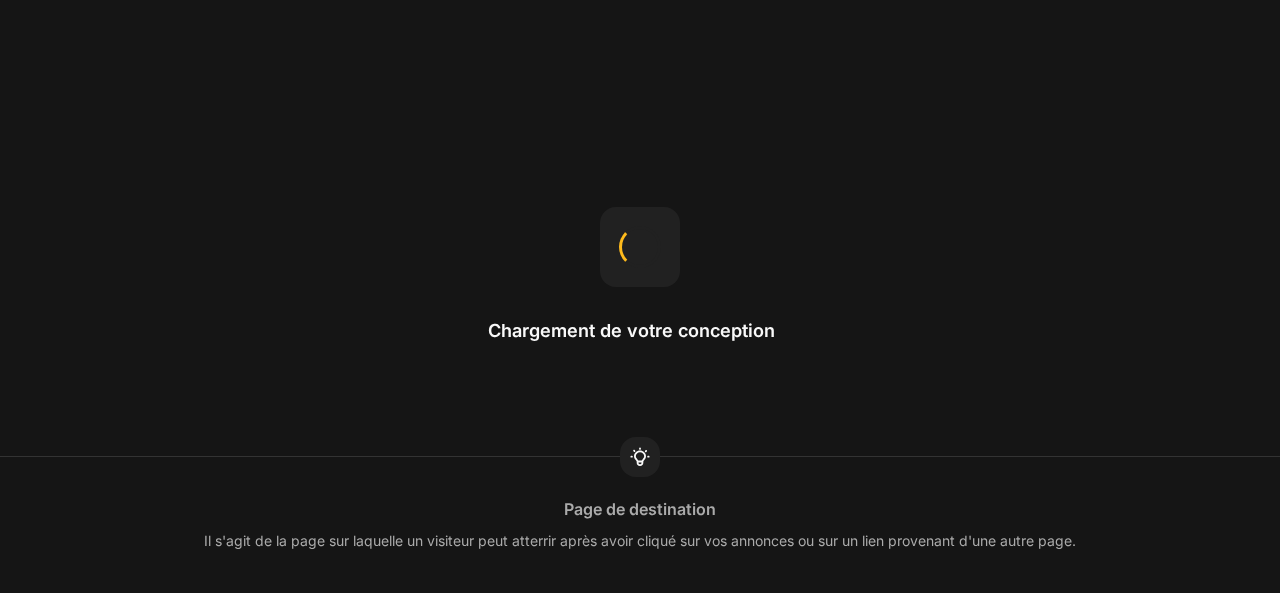 scroll, scrollTop: 0, scrollLeft: 0, axis: both 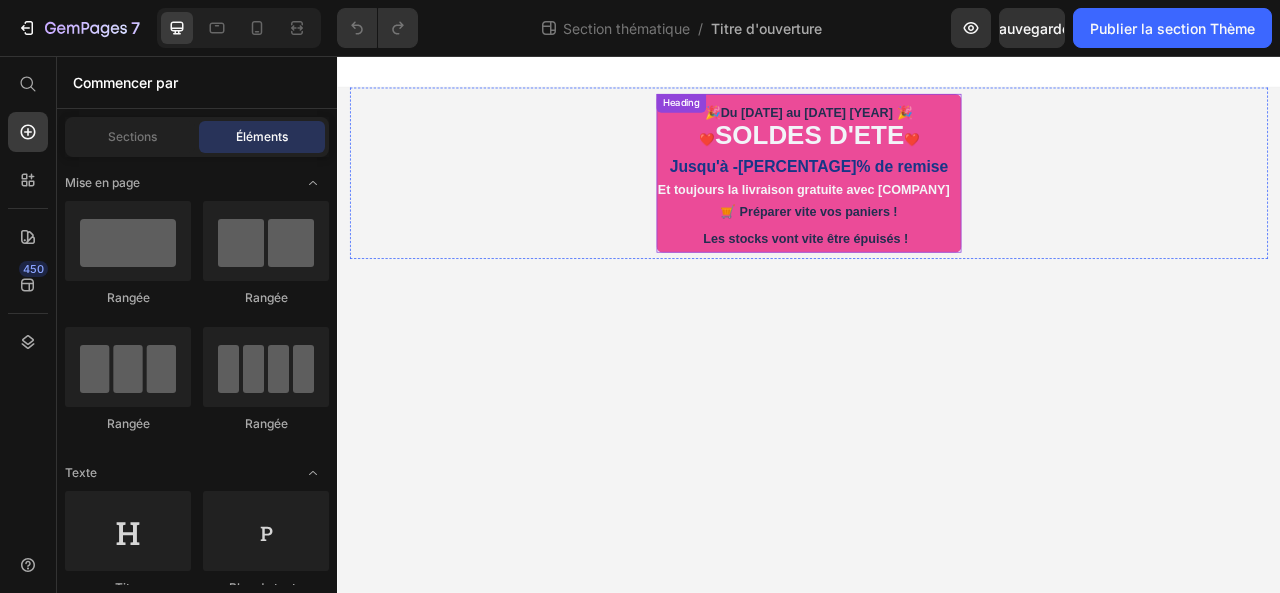click on "SOLDES D'ETE" at bounding box center [937, 156] 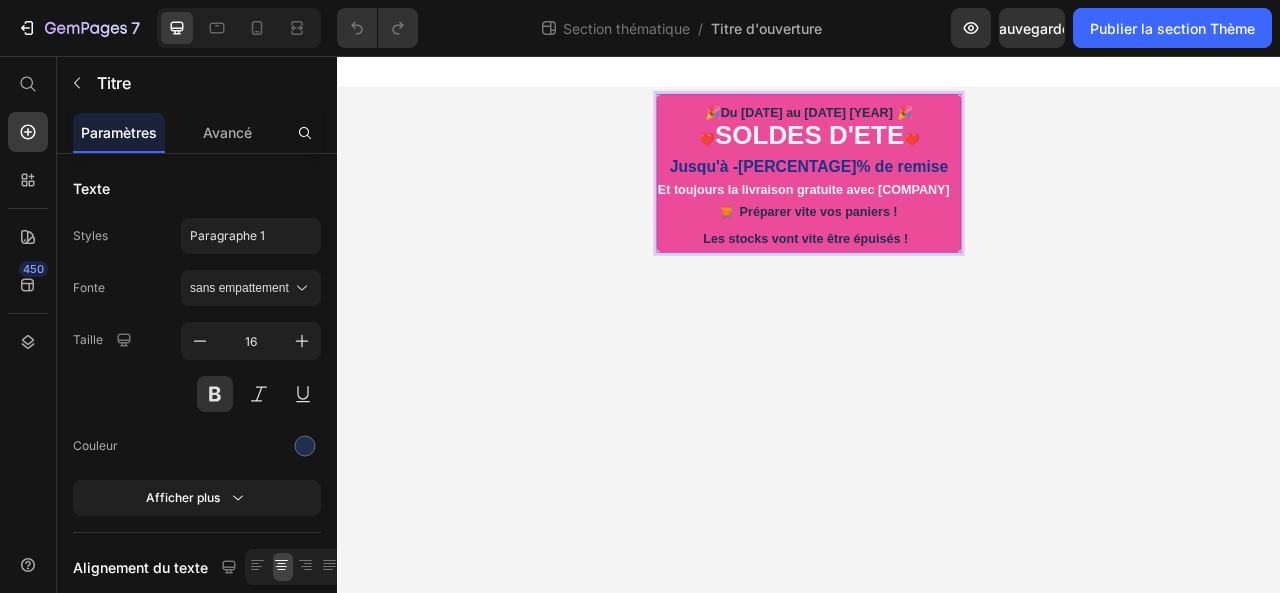 click on "🎉  Du [DATE] au [DATE] [YEAR]    🎉      ❤️  SOLDES D'ETE  ❤️   Jusqu'à -[PERCENTAGE]% de remise    Et toujours la livraison gratuite avec [COMPANY]      🛒 Préparer vite vos paniers !    Les stocks vont vite être épuisés !" at bounding box center [937, 208] 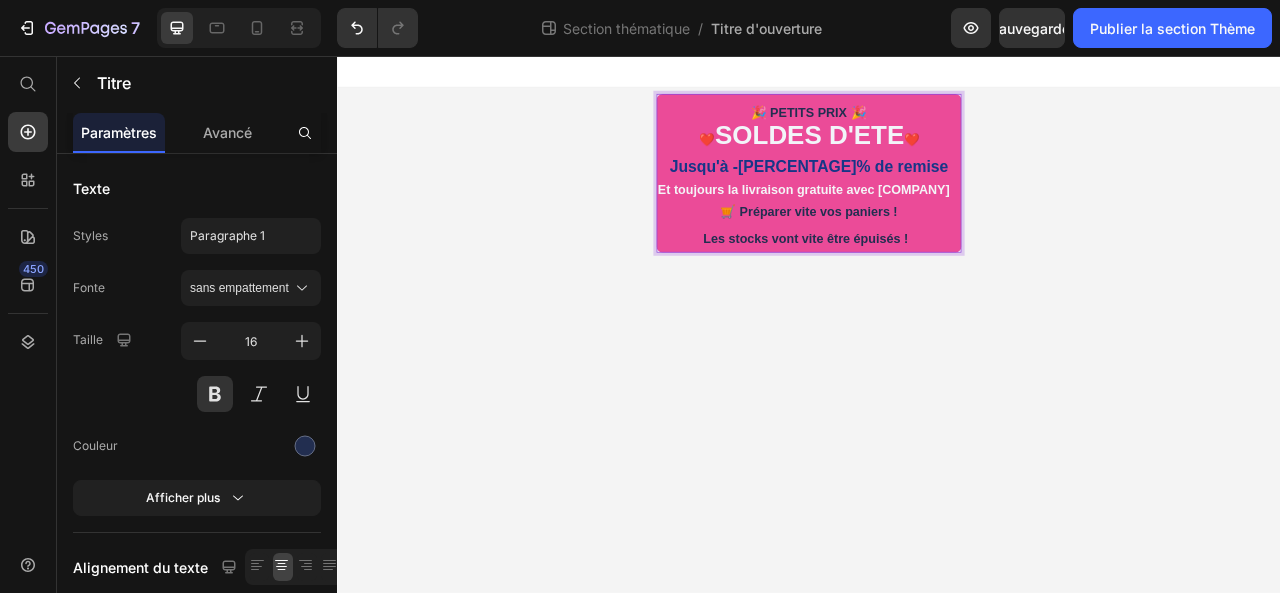 click on "SOLDES D'ETE" at bounding box center [937, 156] 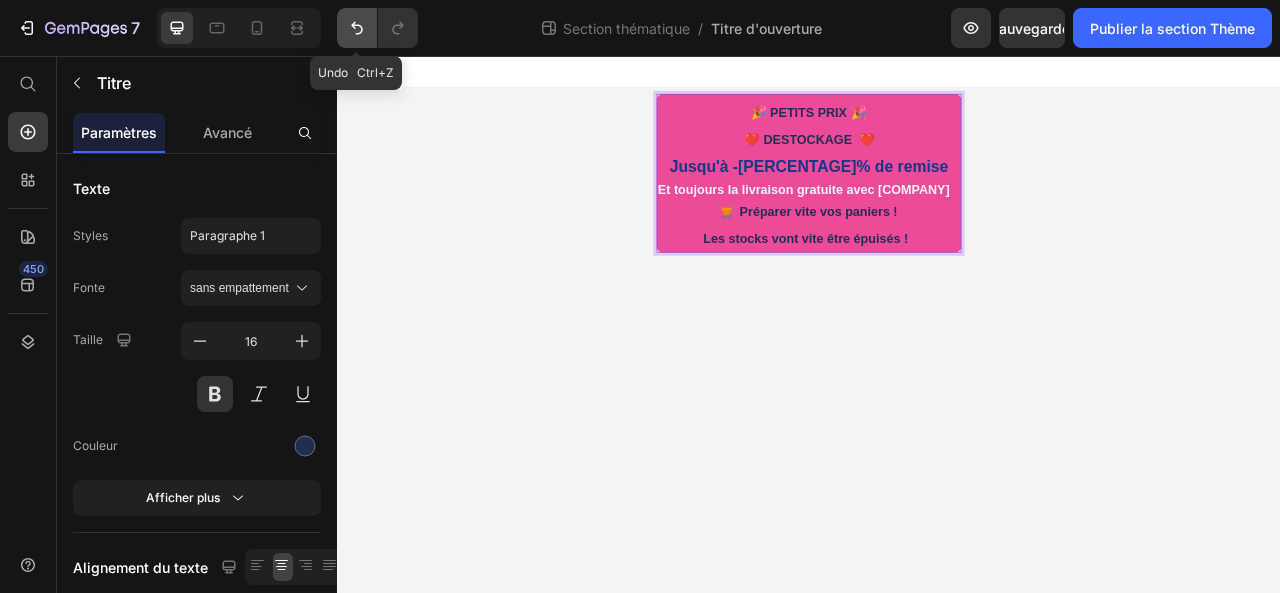 click 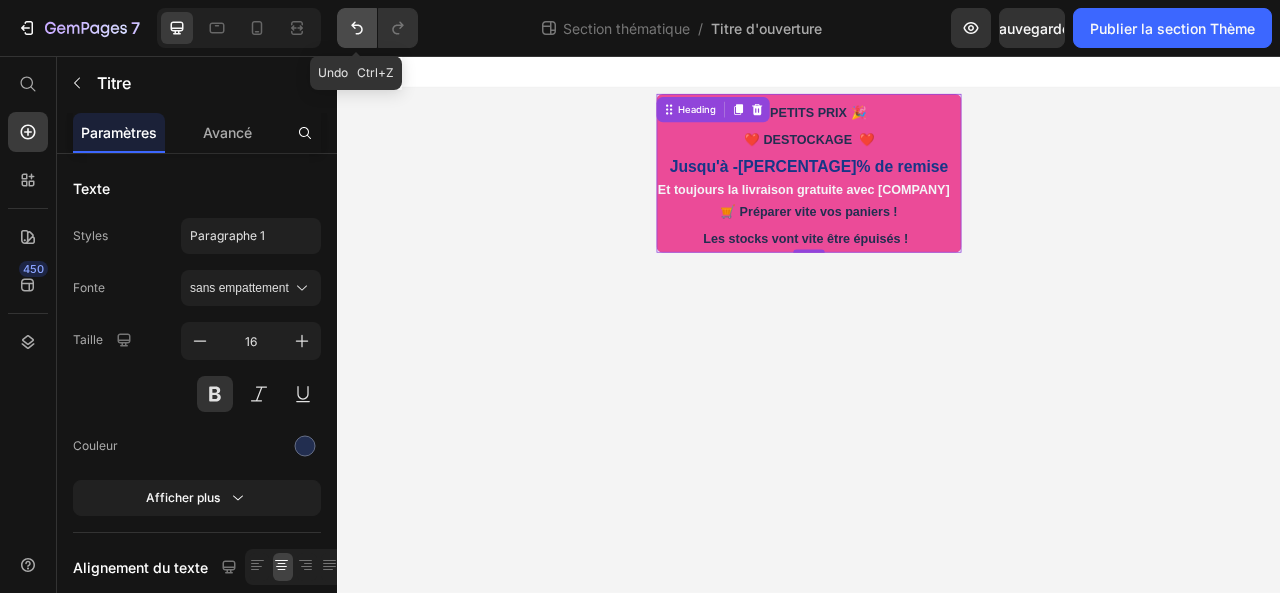 click 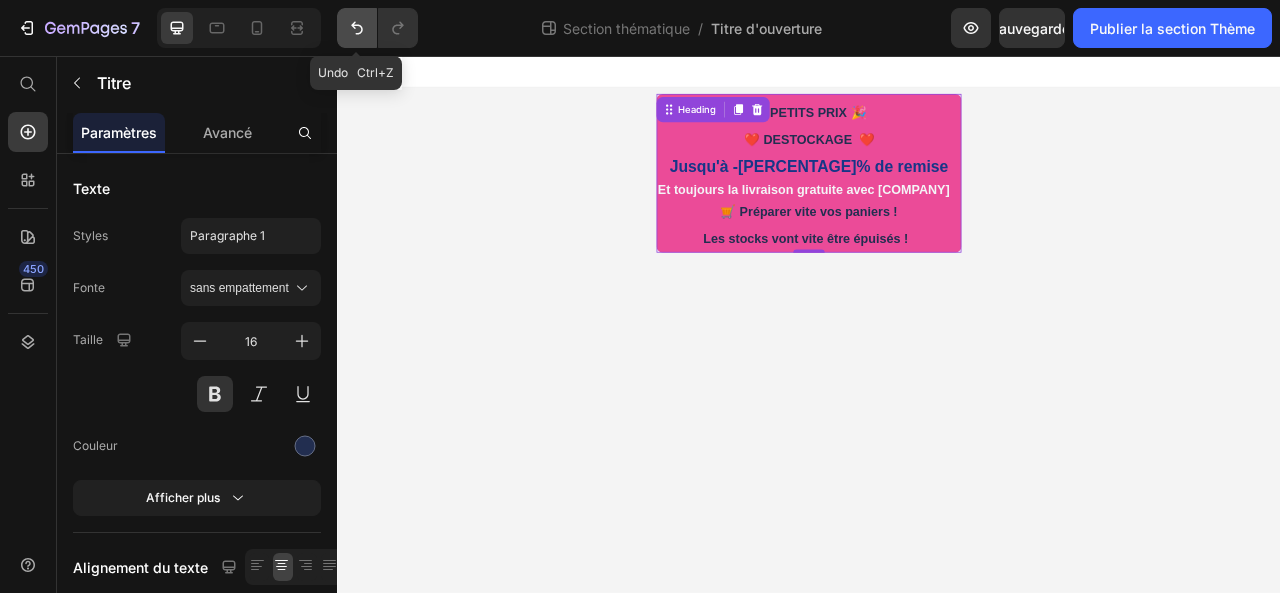 click 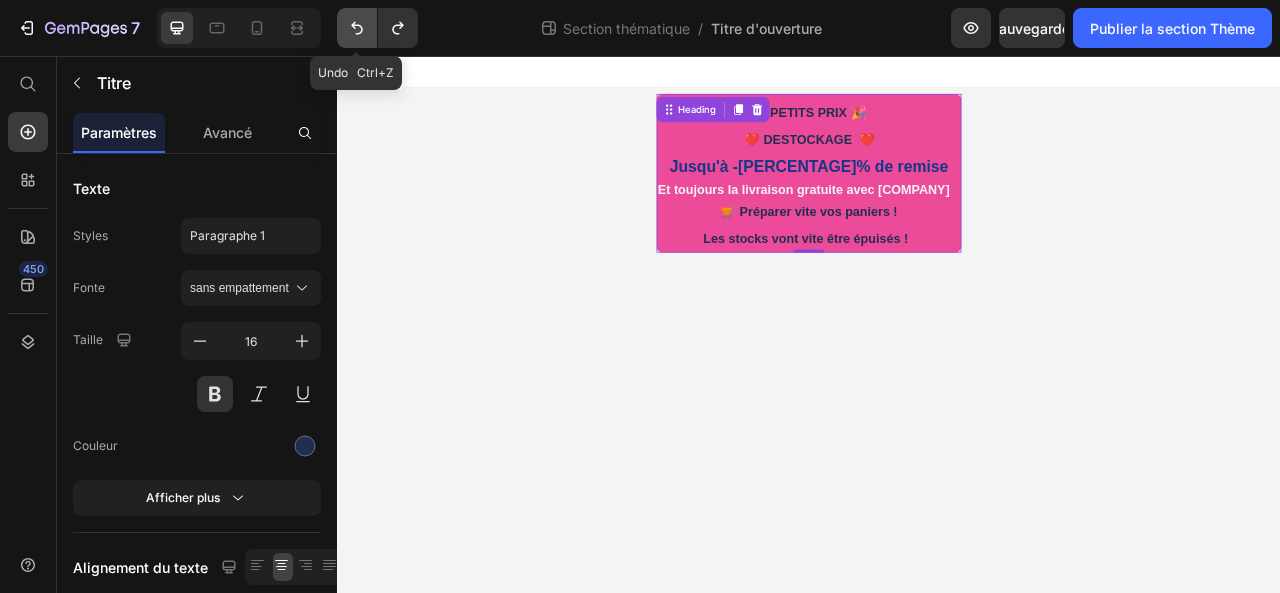 click 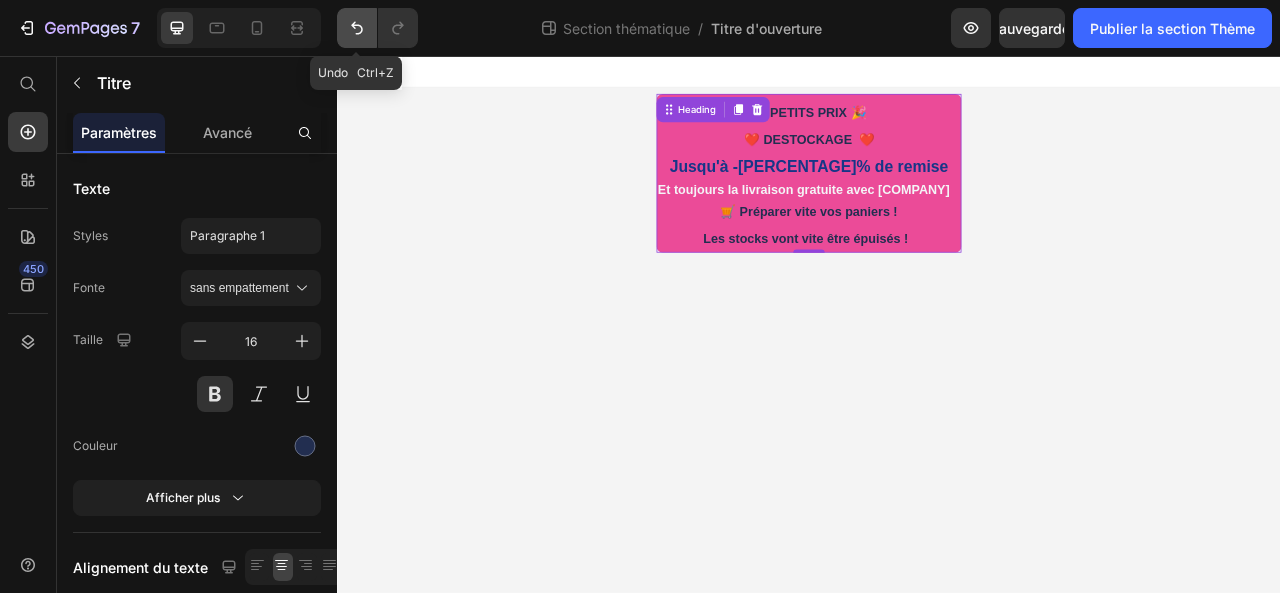 click 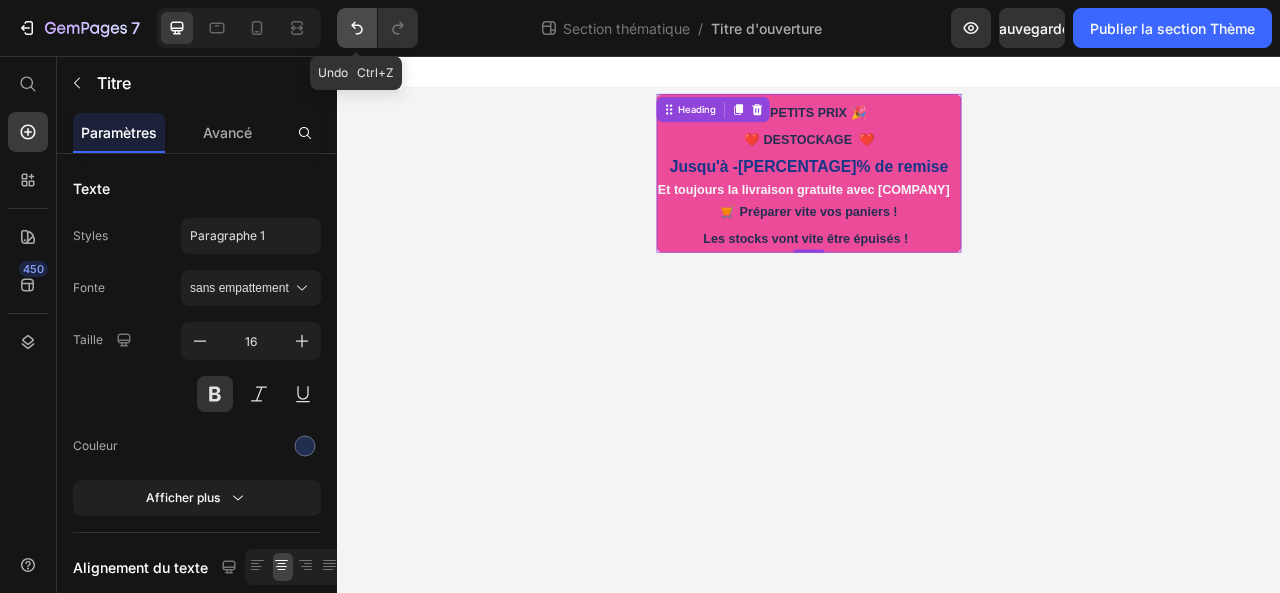 click 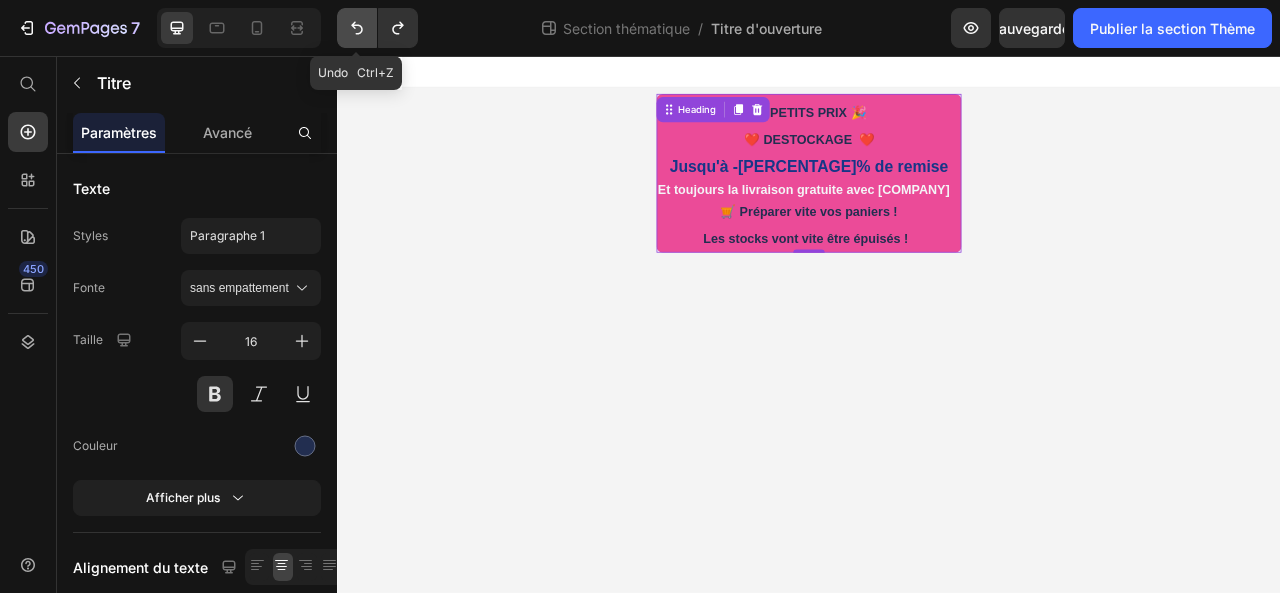 click 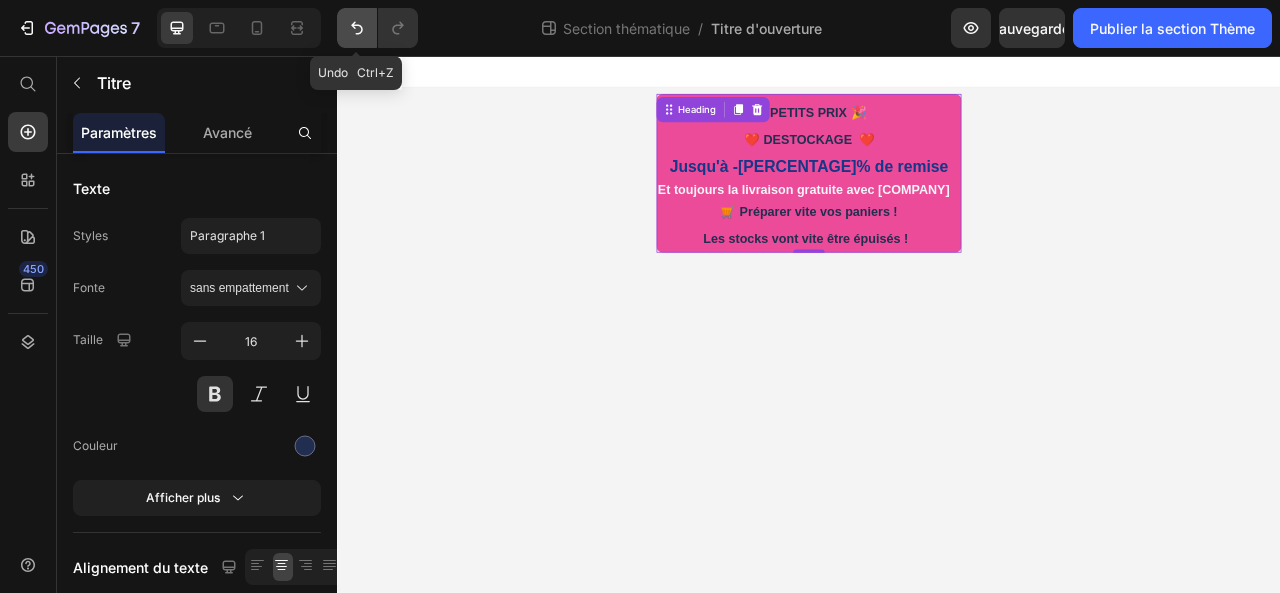 click 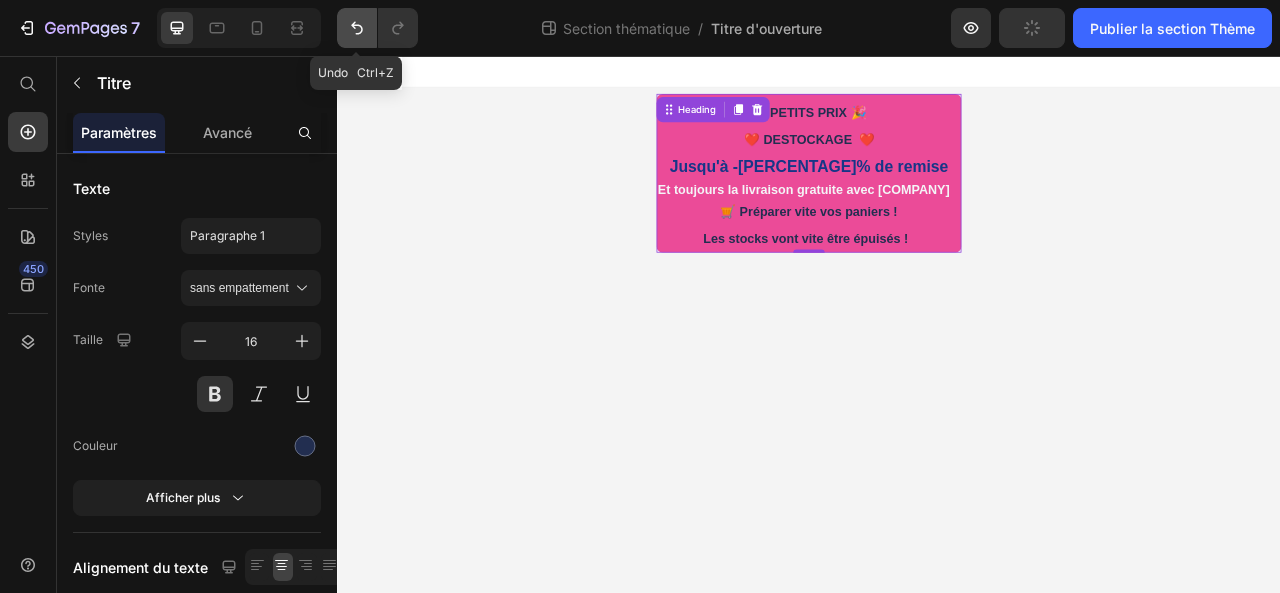 click 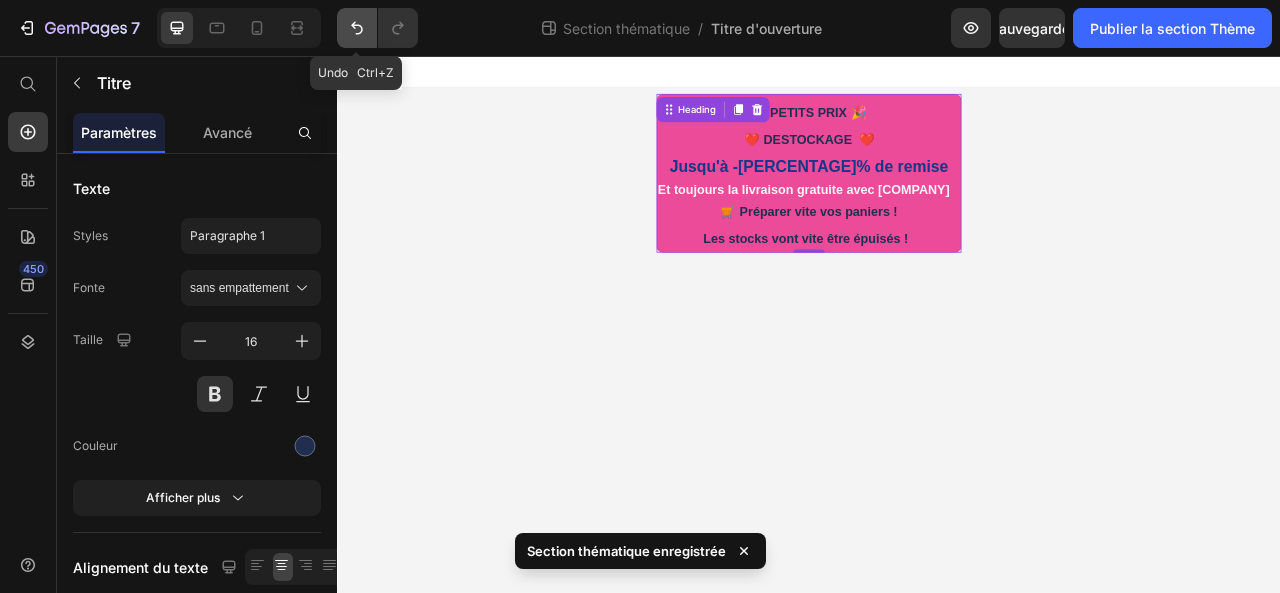 click 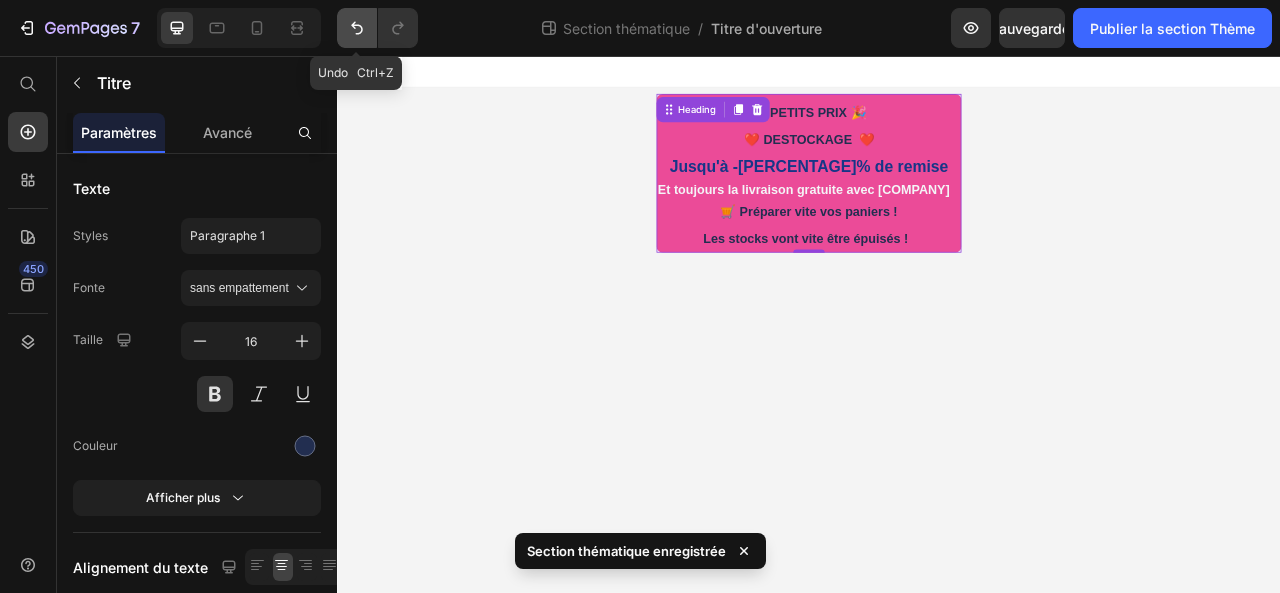 click 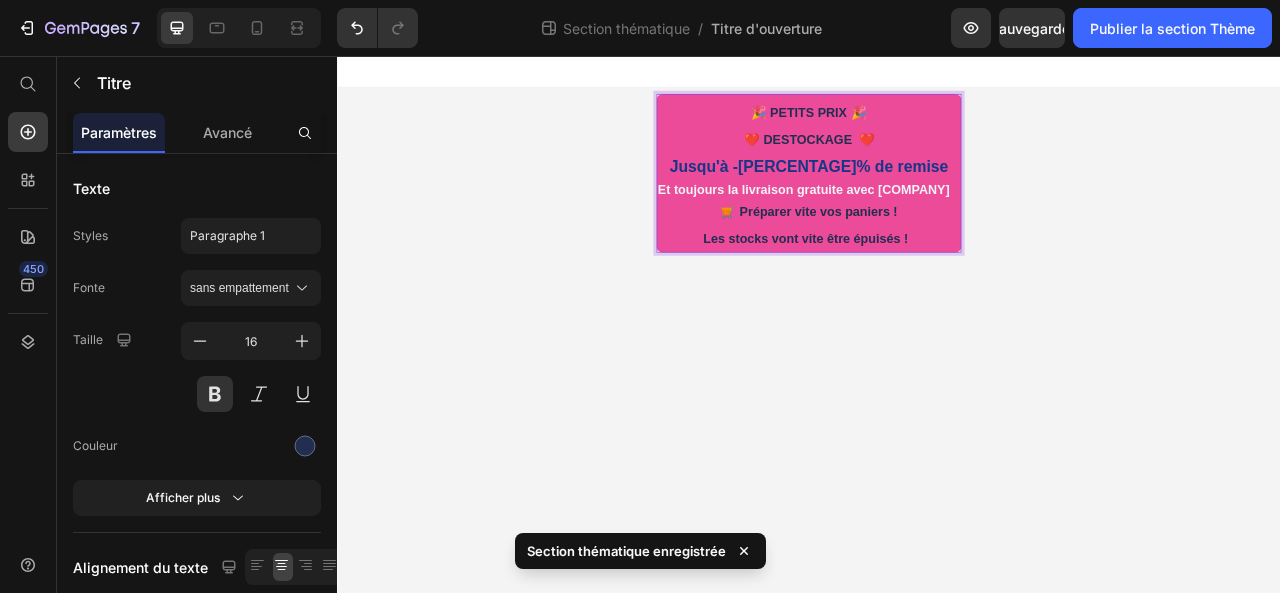 click on "🎉 PETITS PRIX    🎉      ❤️ DESTOCKAGE    ❤️   Jusqu'à -[PERCENTAGE]% de remise    Et toujours la livraison gratuite avec [COMPANY]      🛒 Préparer vite vos paniers !    Les stocks vont vite être épuisés !" at bounding box center [937, 208] 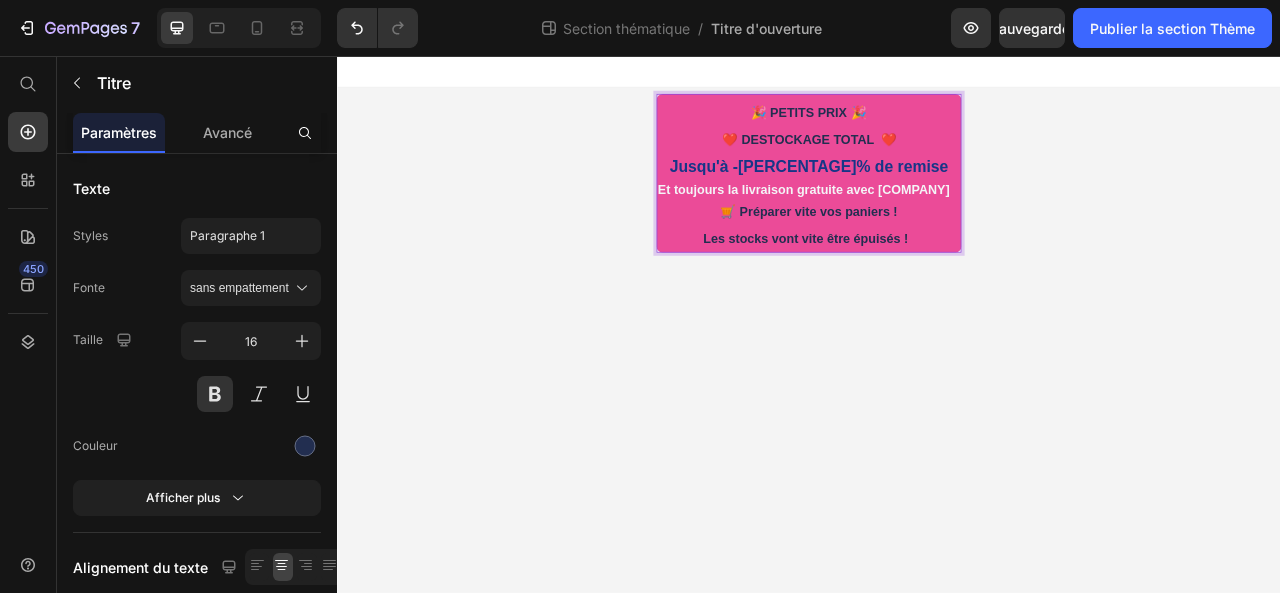 click on "🎉 PETITS PRIX    🎉      ❤️ DESTOCKAGE TOTAL    ❤️   Jusqu'à -[PERCENTAGE]% de remise    Et toujours la livraison gratuite avec [COMPANY]      🛒 Préparer vite vos paniers !    Les stocks vont vite être épuisés !" at bounding box center (937, 208) 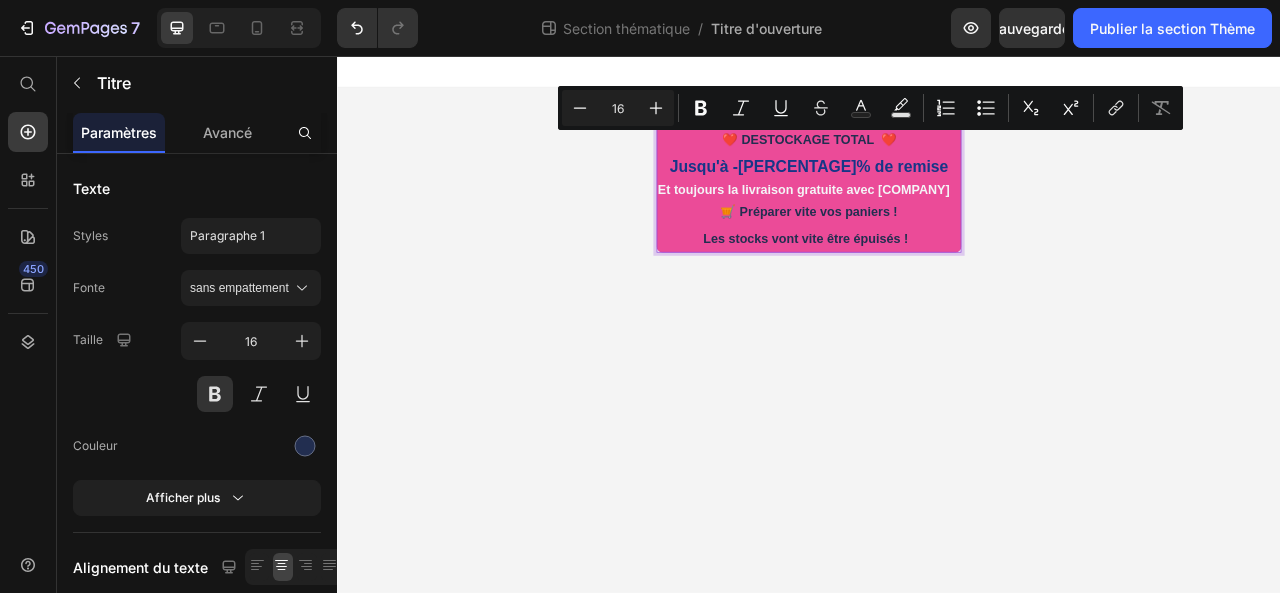 drag, startPoint x: 1016, startPoint y: 164, endPoint x: 844, endPoint y: 162, distance: 172.01163 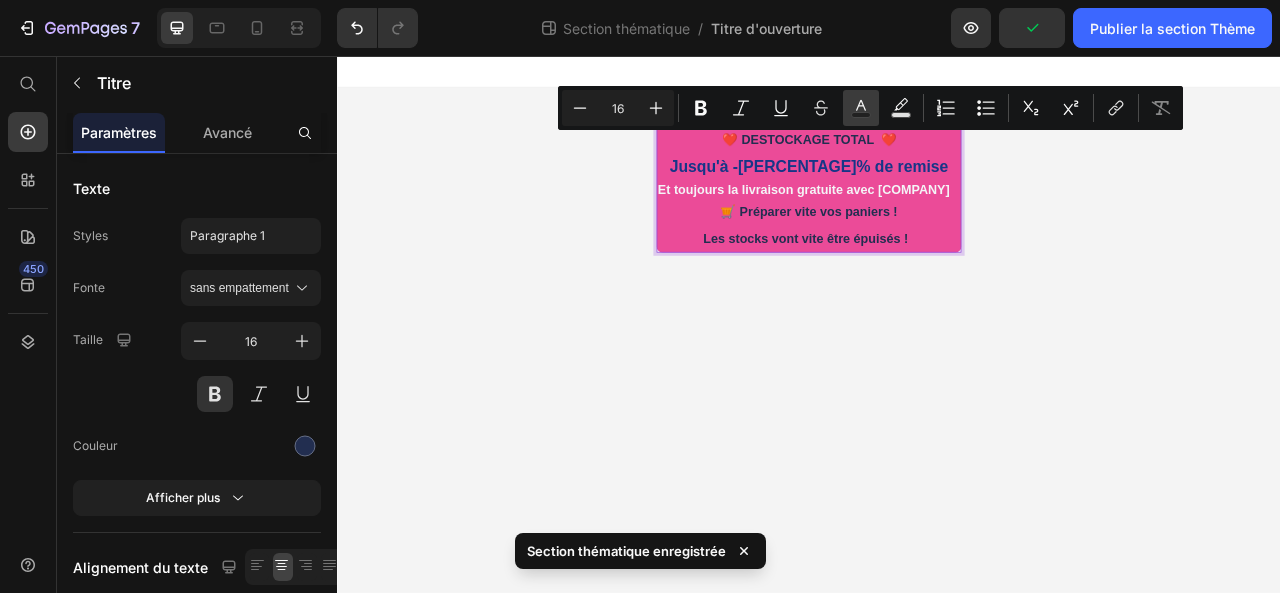 click 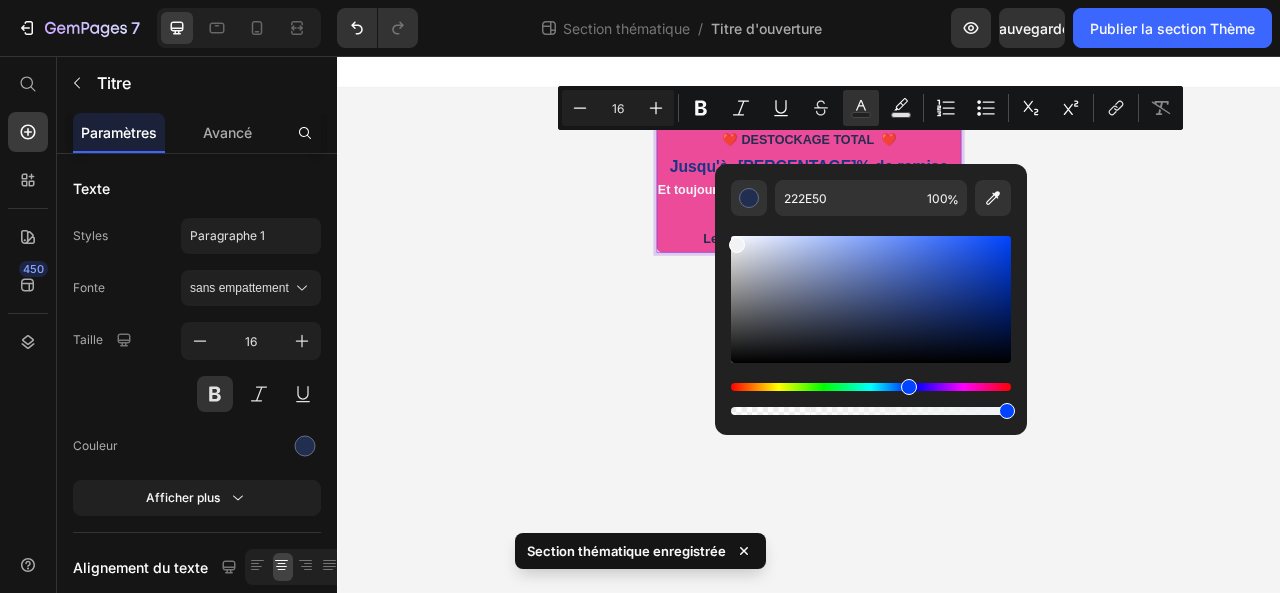 click at bounding box center [871, 299] 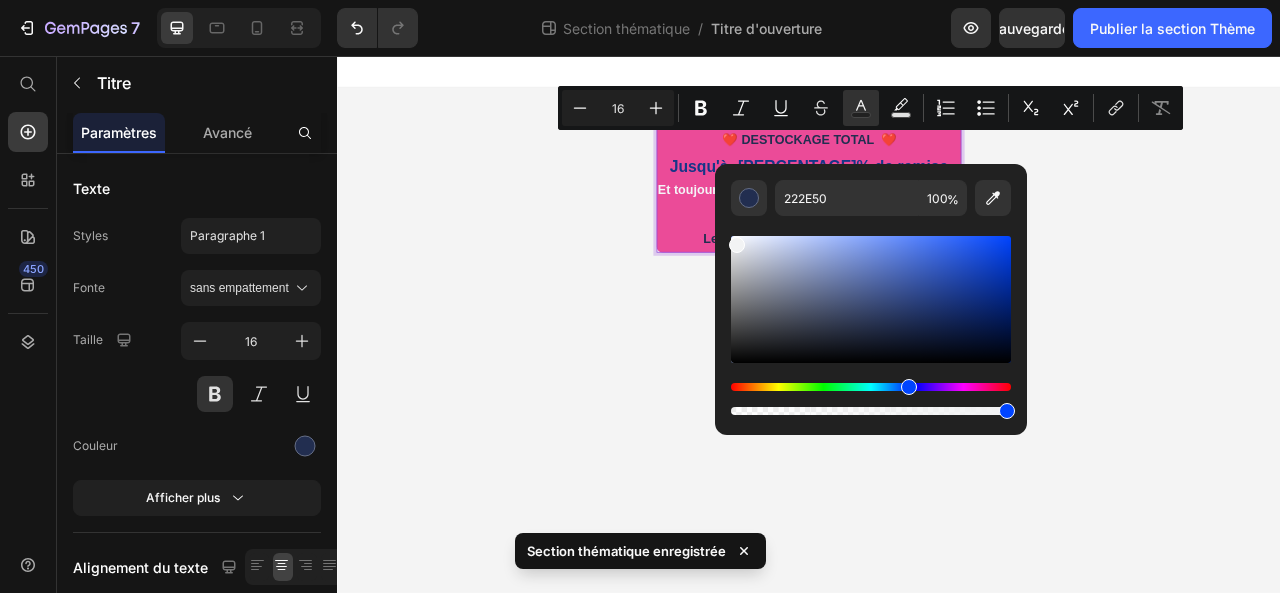 type on "F2F3F4" 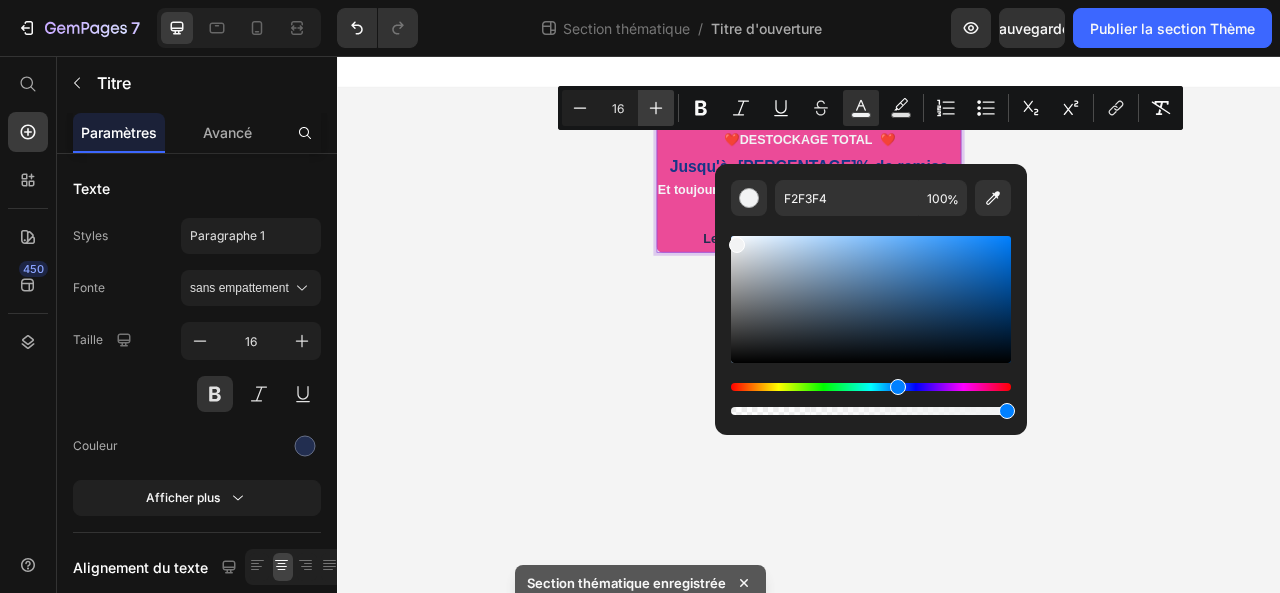 click 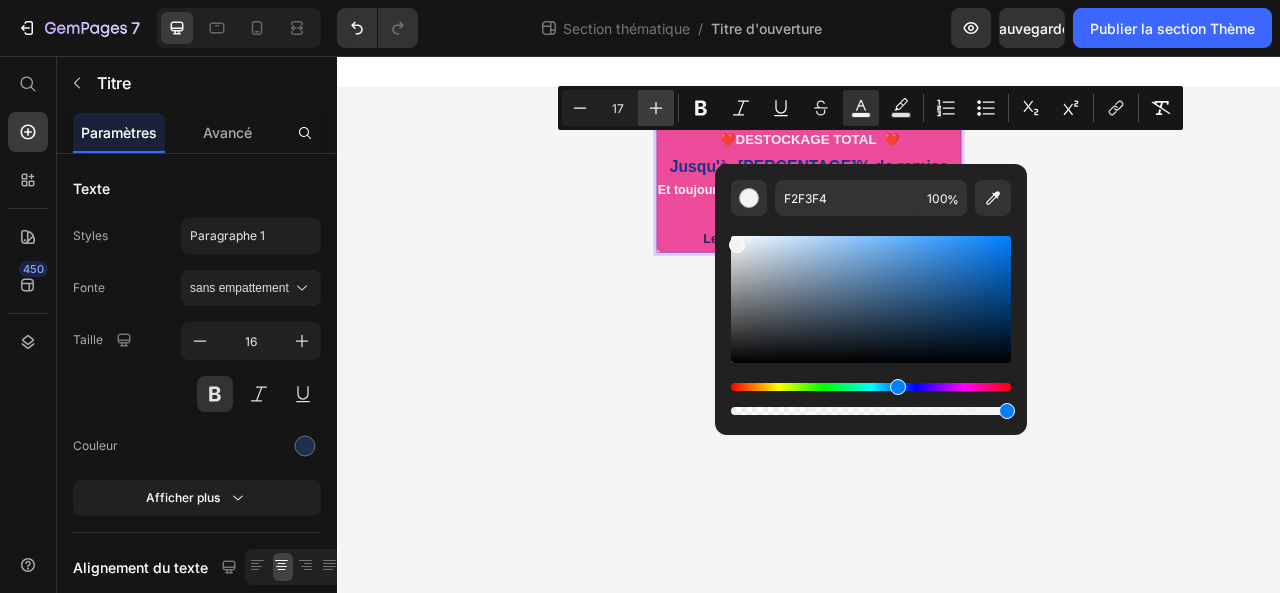 click 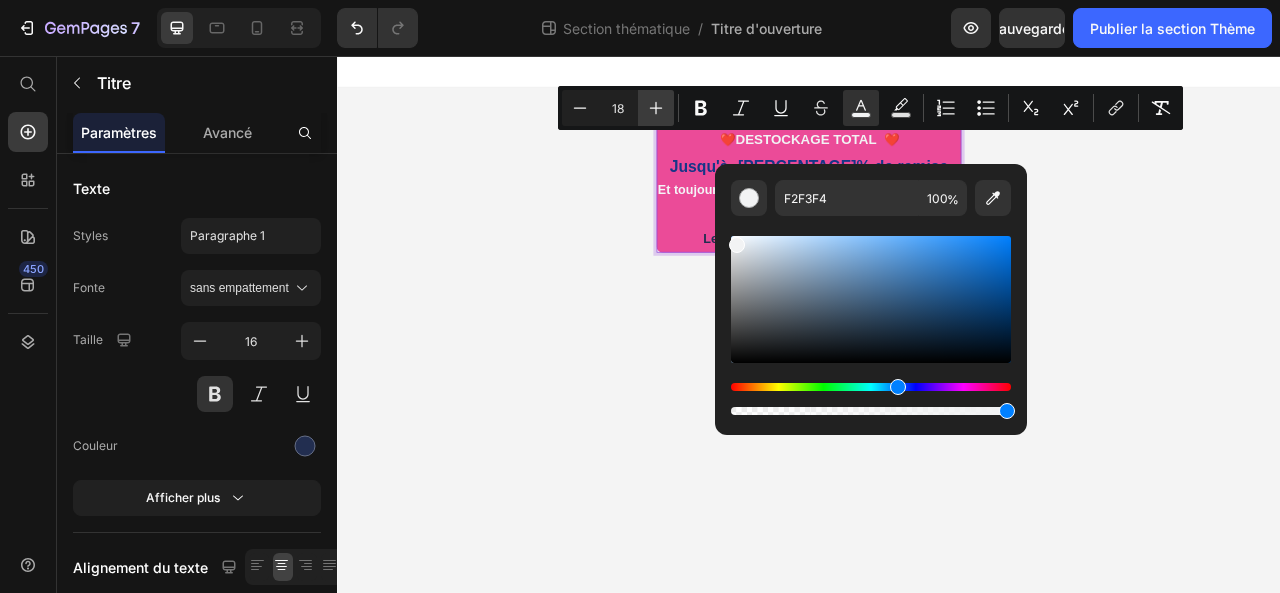 click 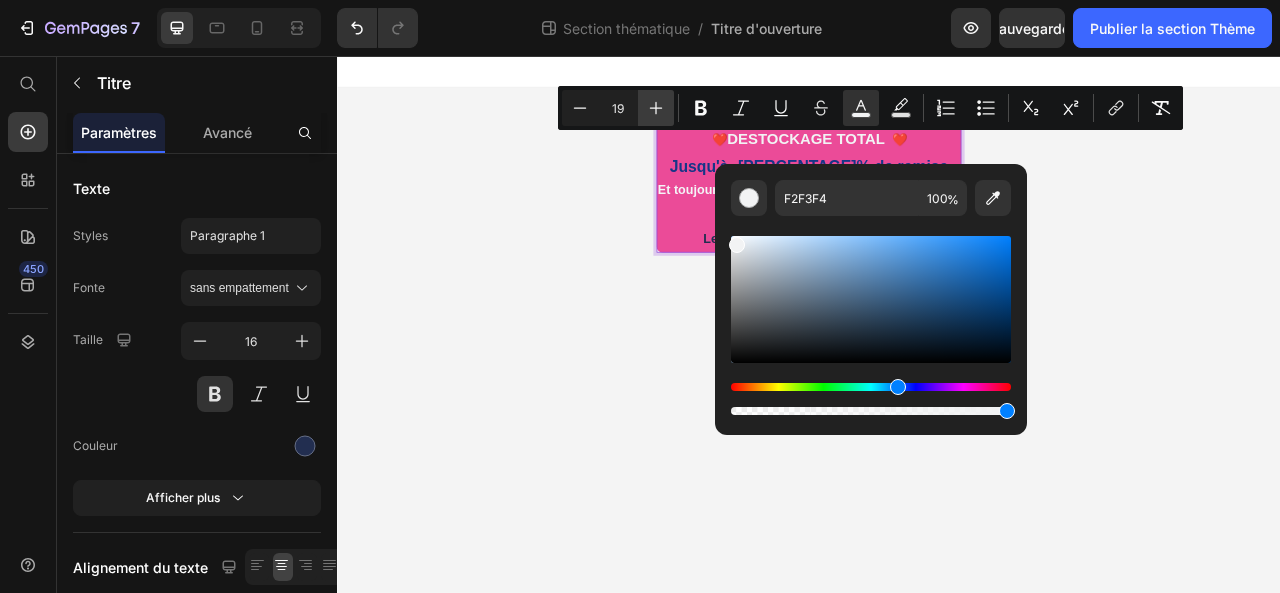 click 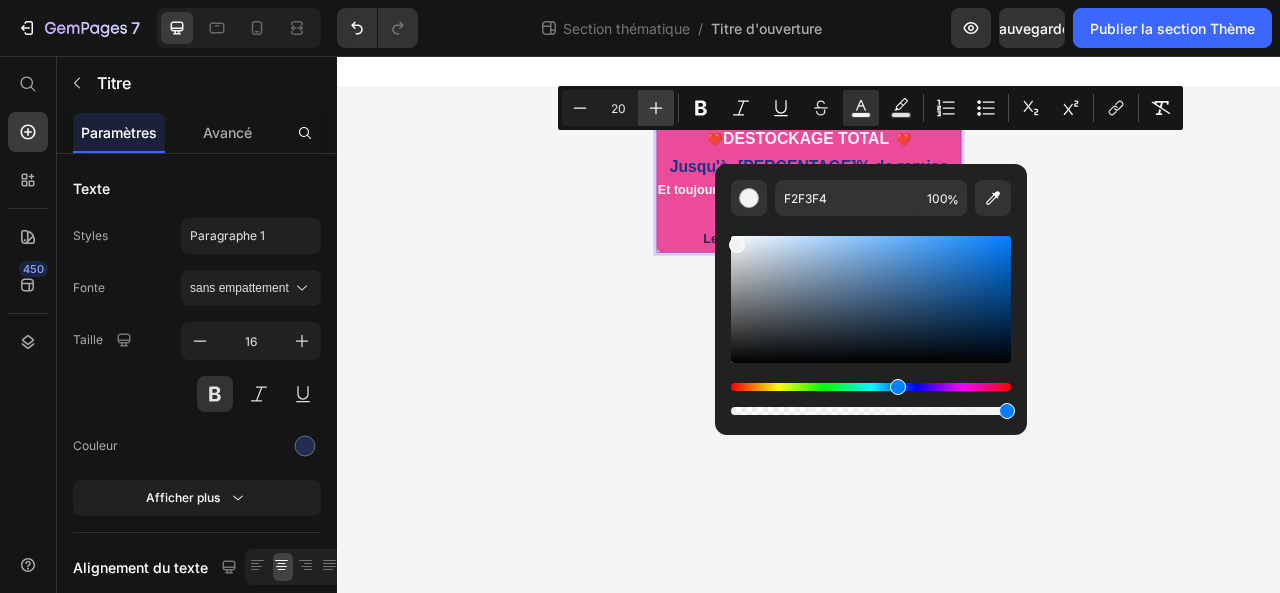 click 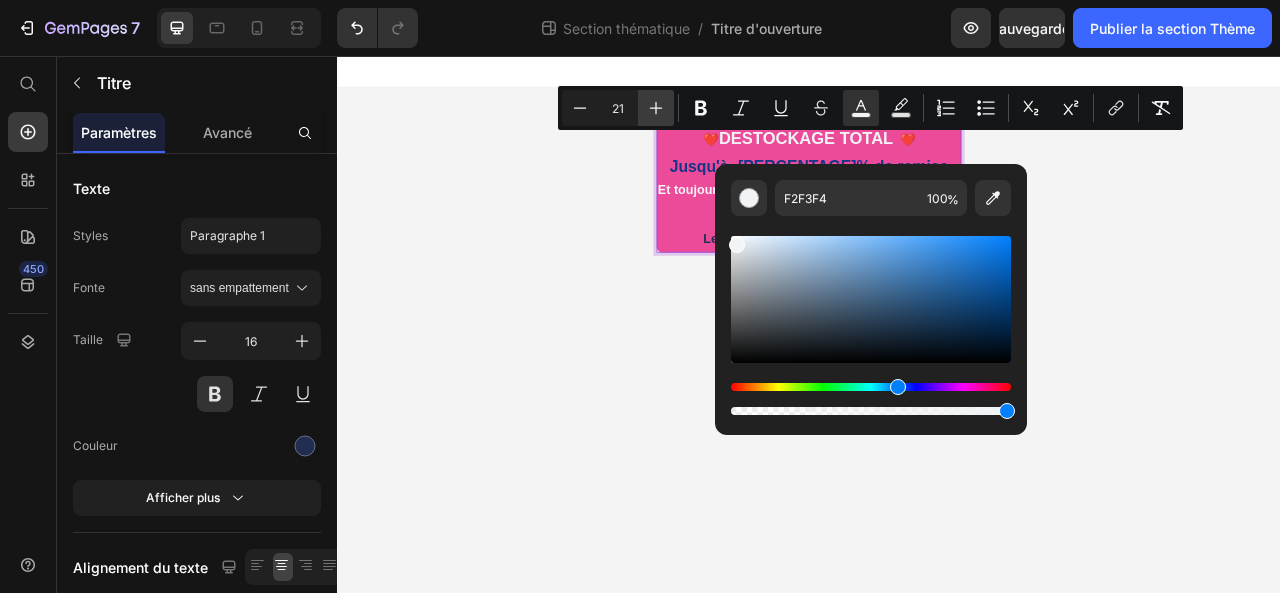 click 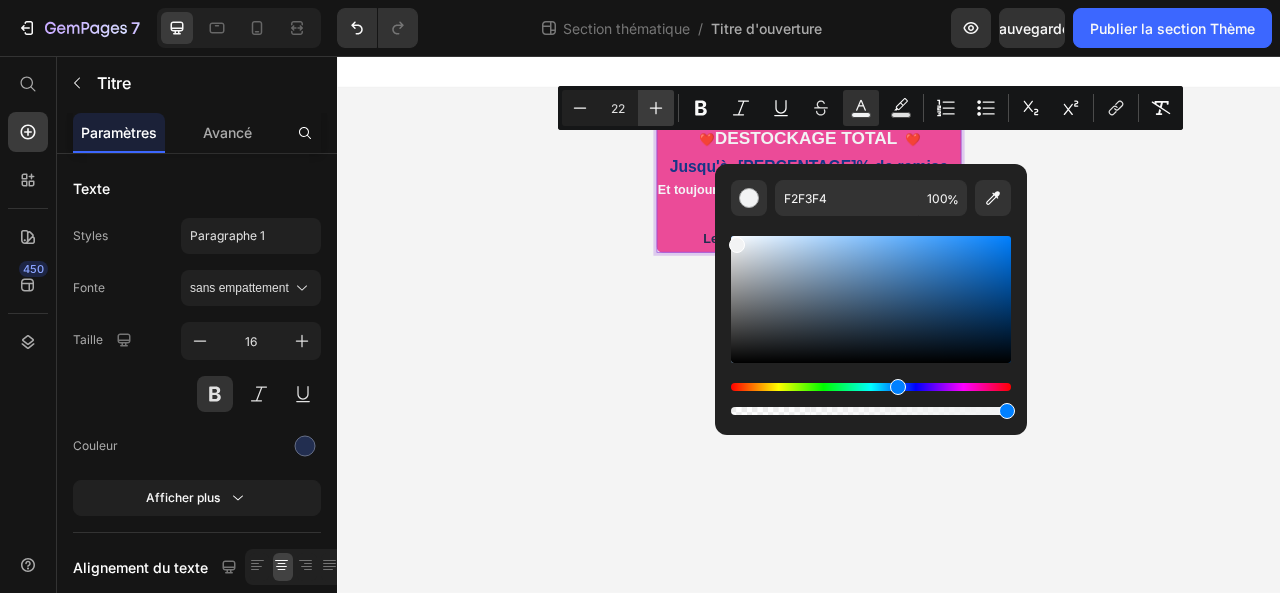 click 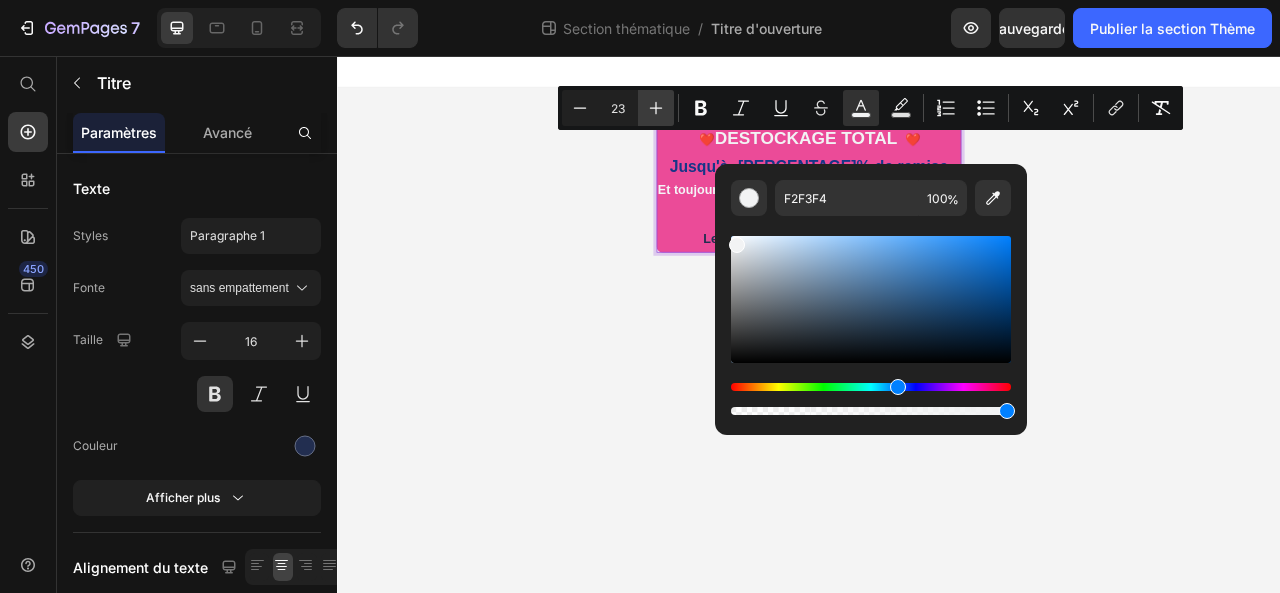 click 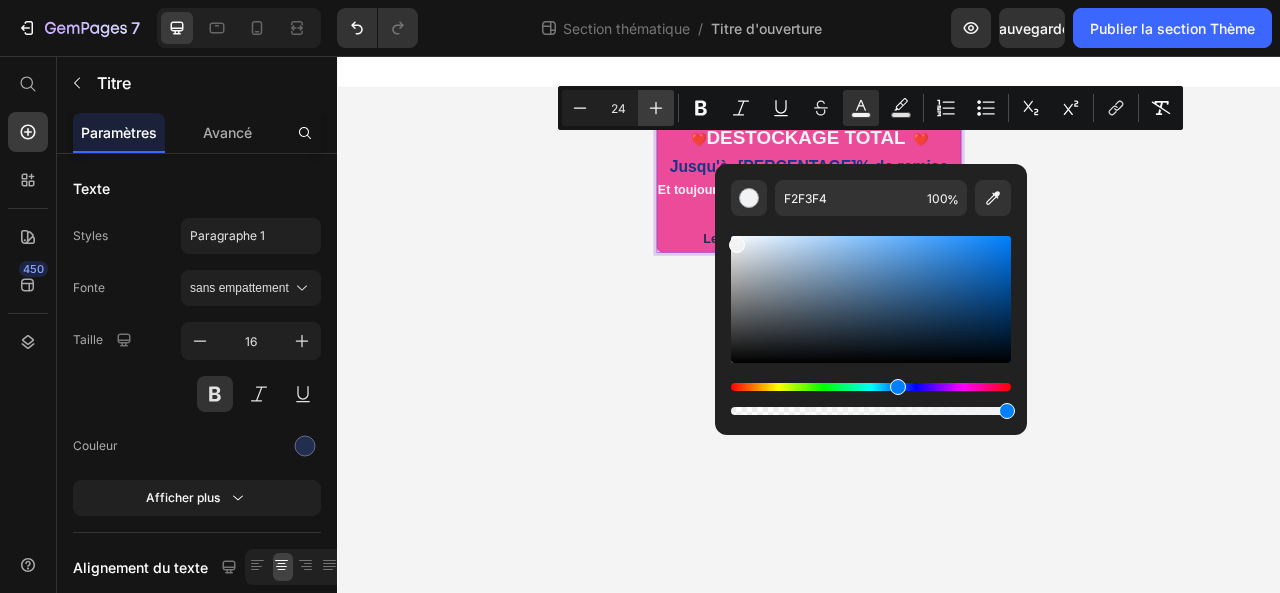 click 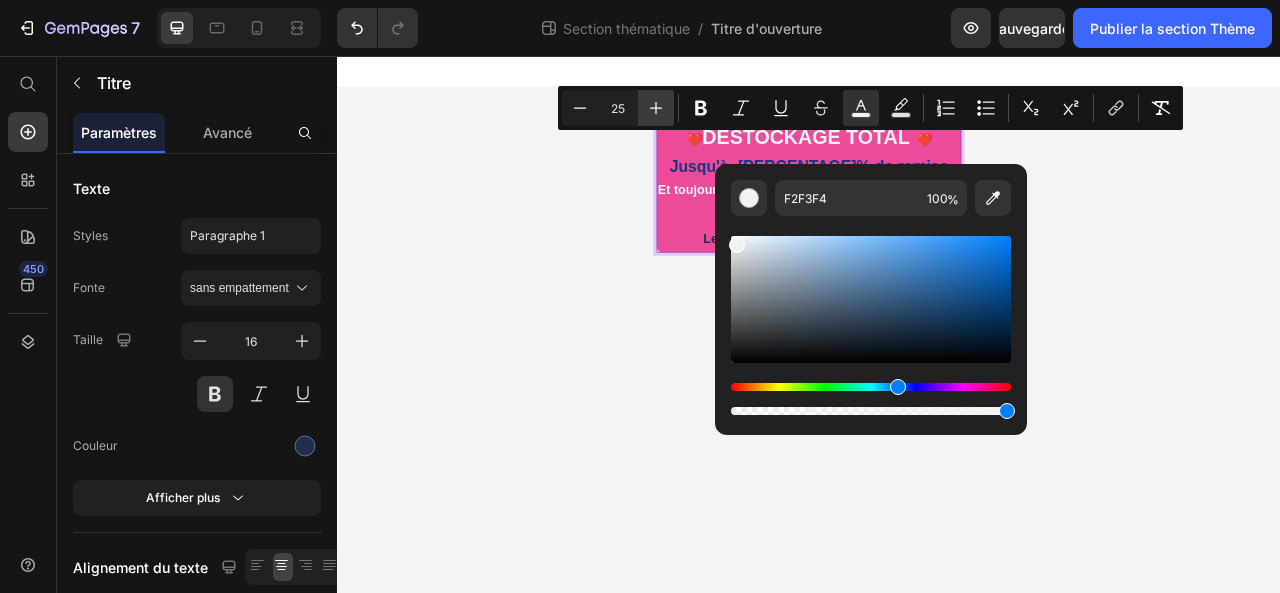 click 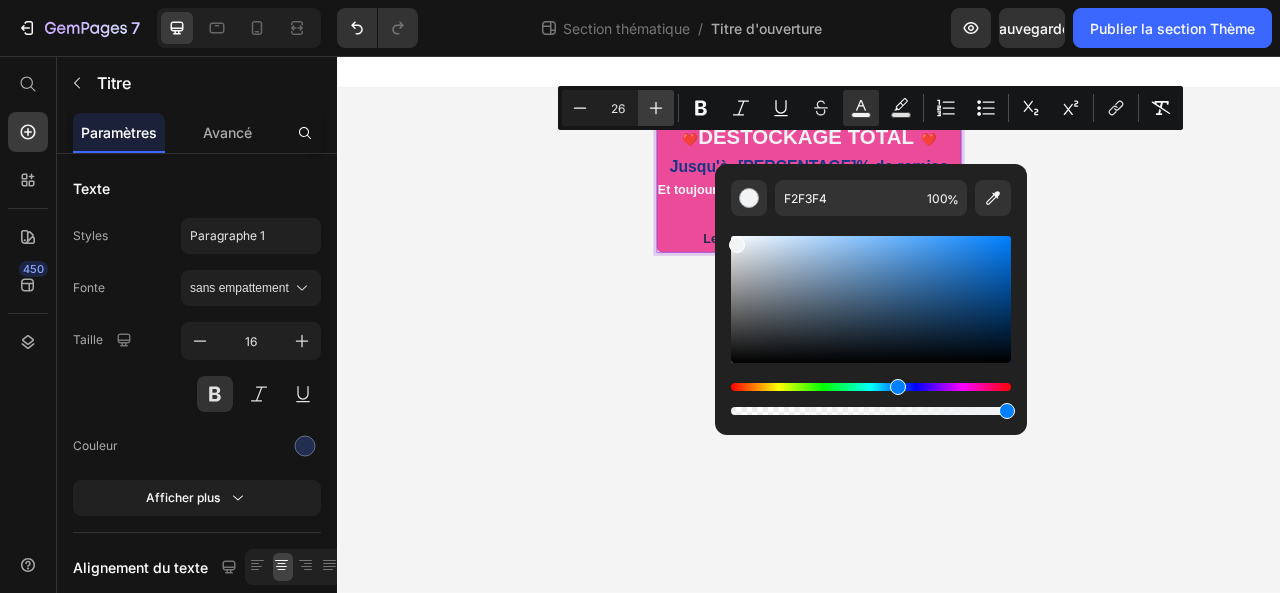 click 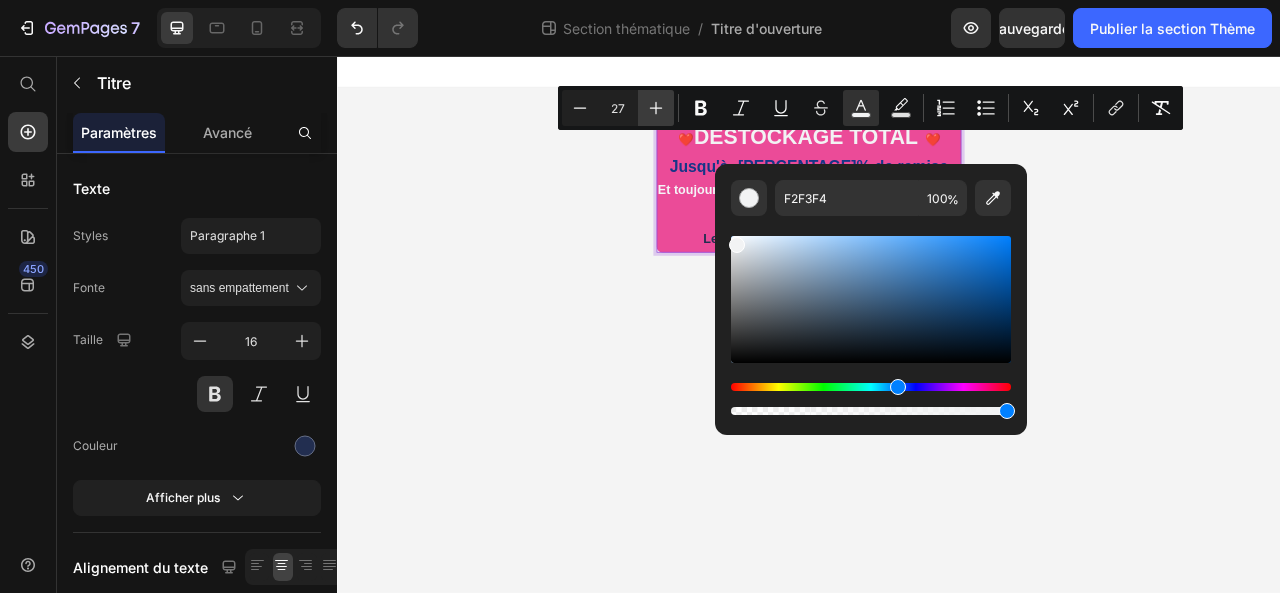 click 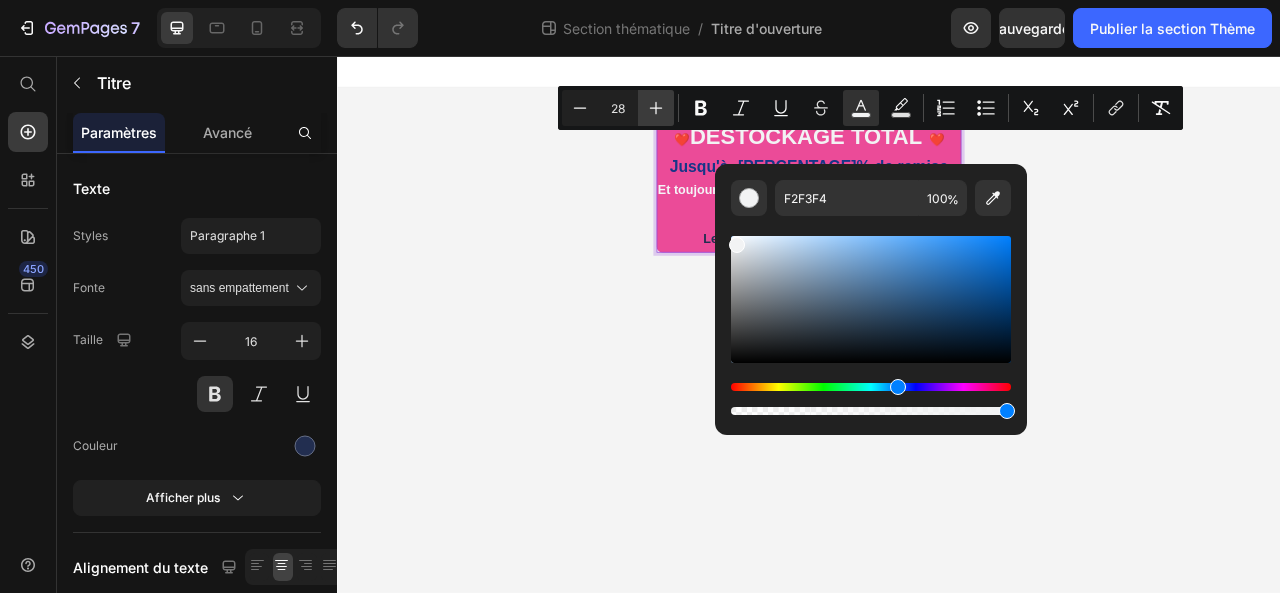 click 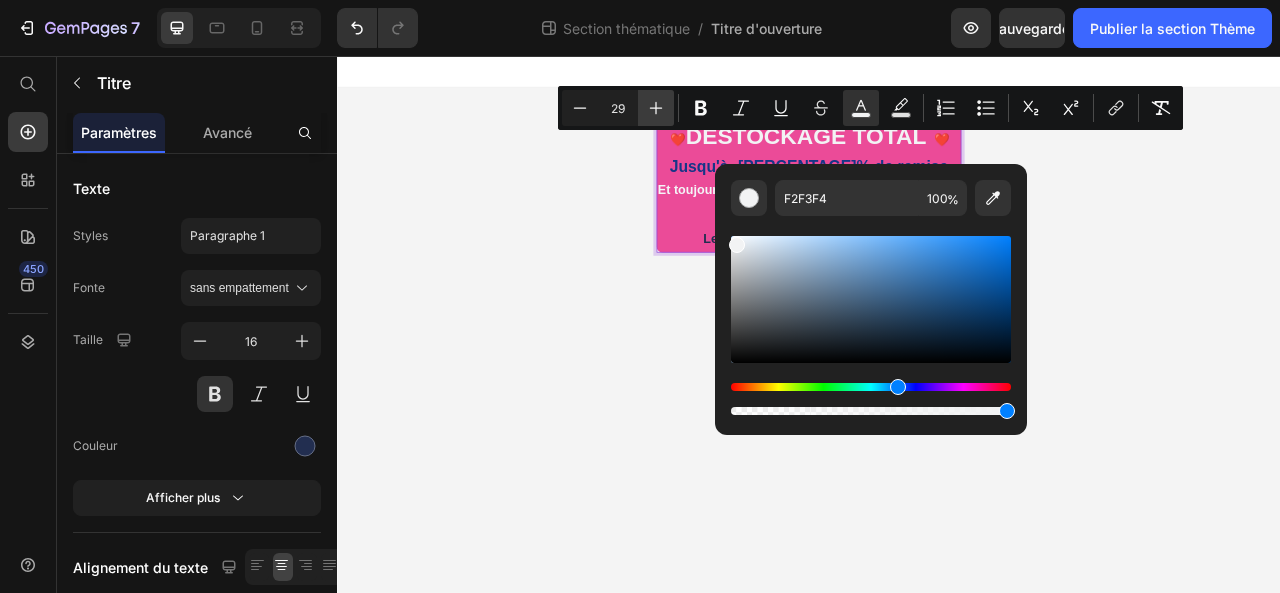 click 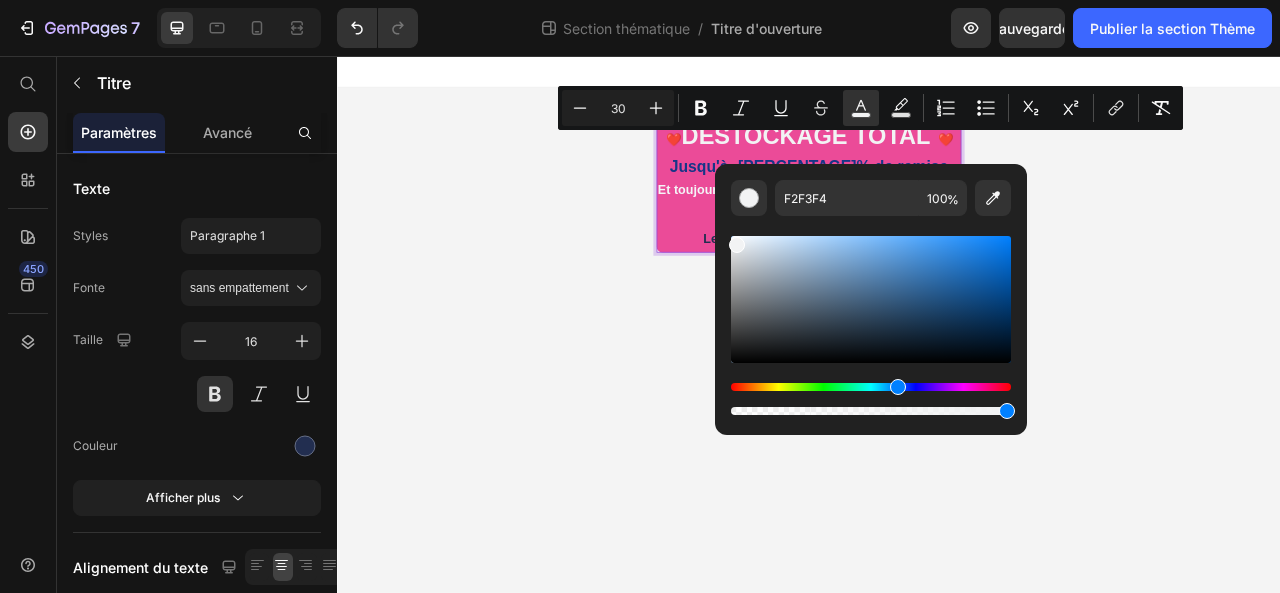 click on "🎉 PETITS PRIX    🎉      ❤️  DESTOCKAGE TOTAL    ❤️   Jusqu'à -[PERCENTAGE]% de remise    Et toujours la livraison gratuite avec [COMPANY]      🛒 Préparer vite vos paniers !    Les stocks vont vite être épuisés !   Heading   0 Root
Drag & drop element from sidebar or
Explore Library
Add section Choose templates inspired by CRO experts Generate layout from URL or image Add blank section then drag & drop elements" at bounding box center [937, 397] 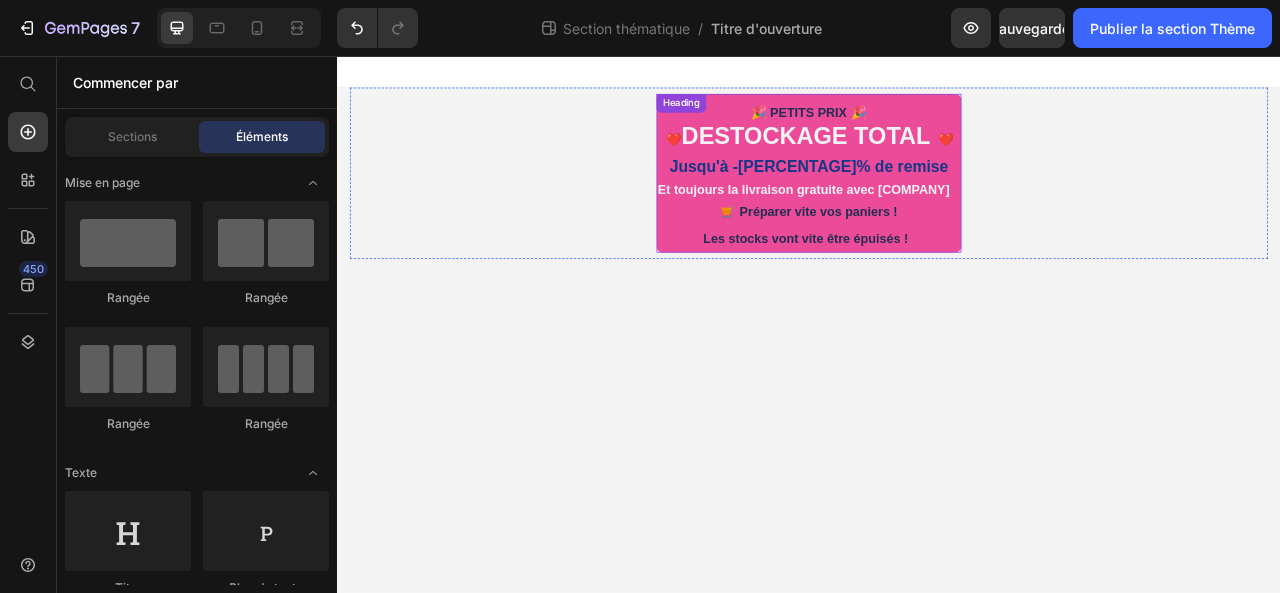 click on "Jusqu'à -[PERCENTAGE]% de remise" at bounding box center (937, 196) 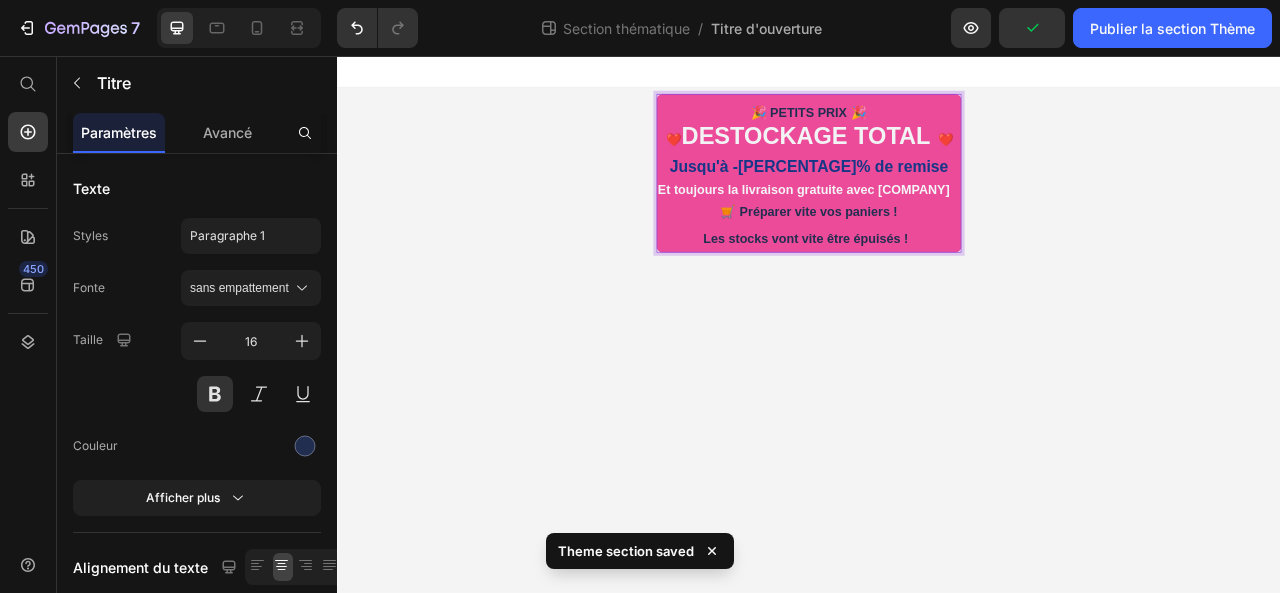click on "Jusqu'à -[PERCENTAGE]% de remise" at bounding box center (937, 196) 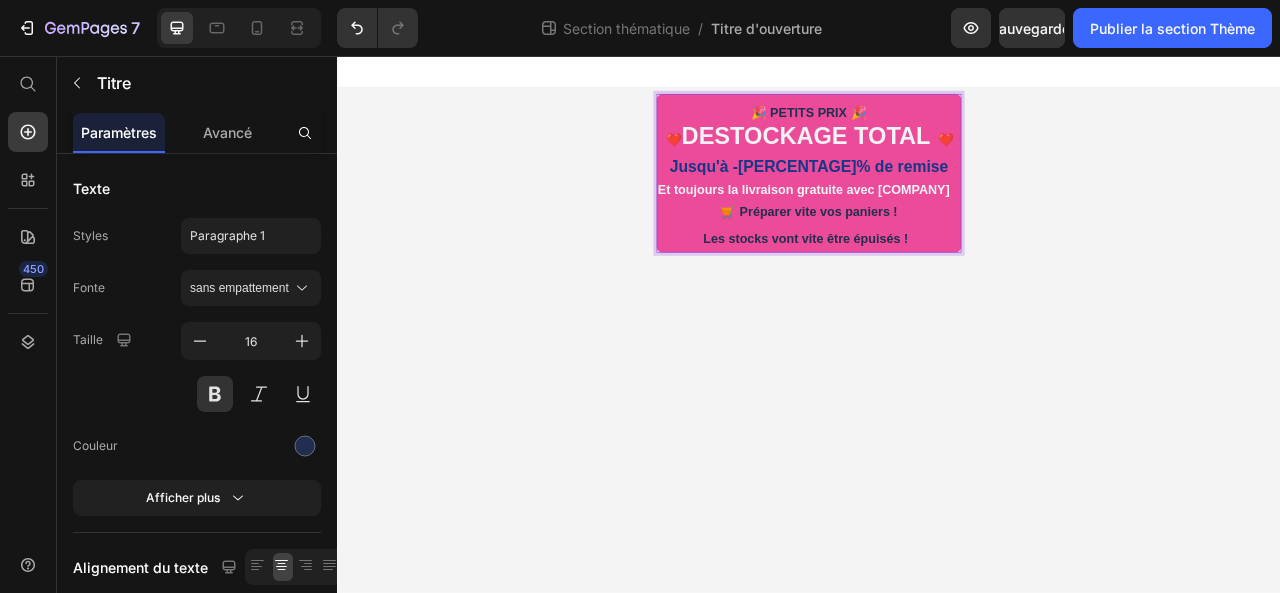 click on "Jusqu'à -[PERCENTAGE]% de remise" at bounding box center (937, 196) 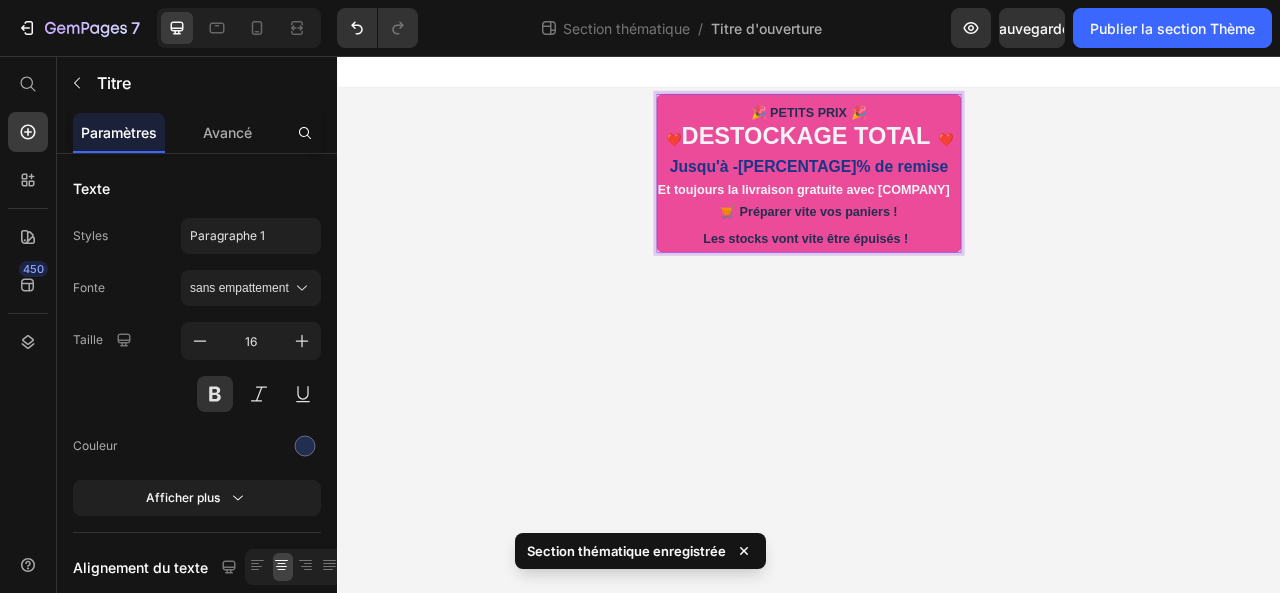 click at bounding box center [1096, 156] 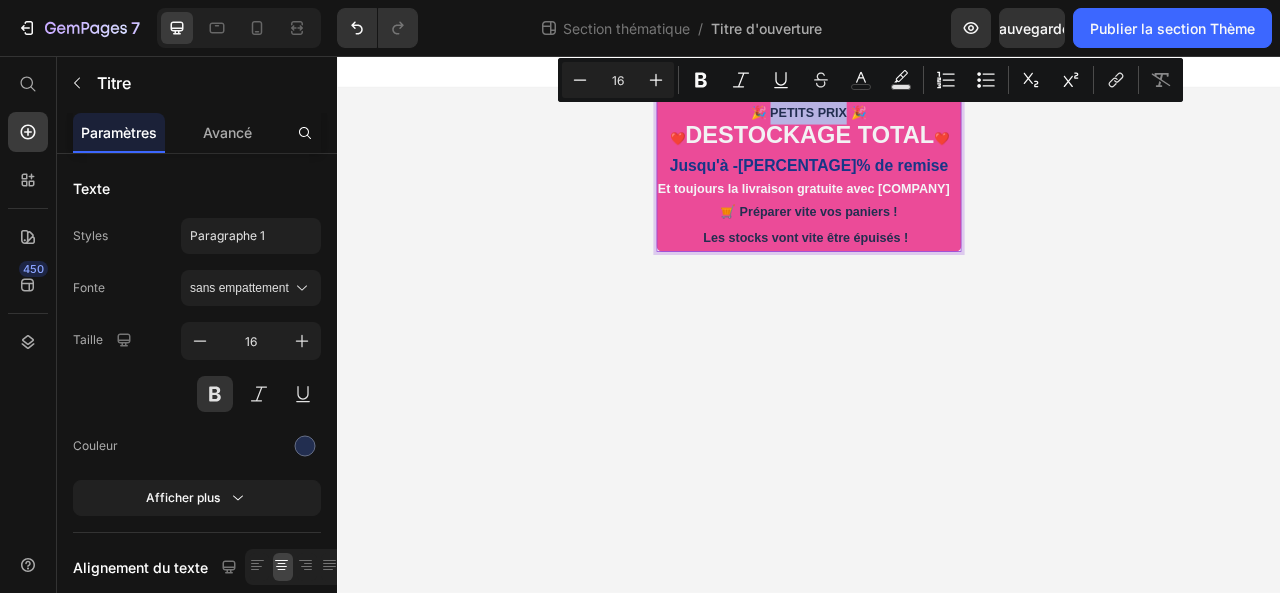 drag, startPoint x: 883, startPoint y: 126, endPoint x: 978, endPoint y: 126, distance: 95 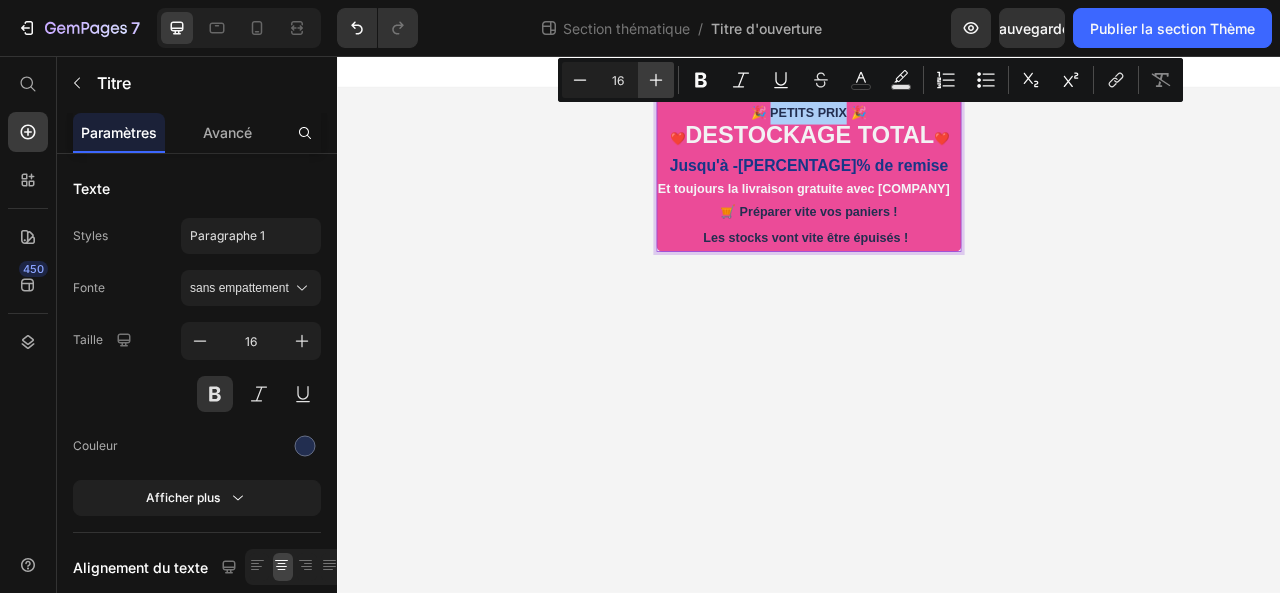 click 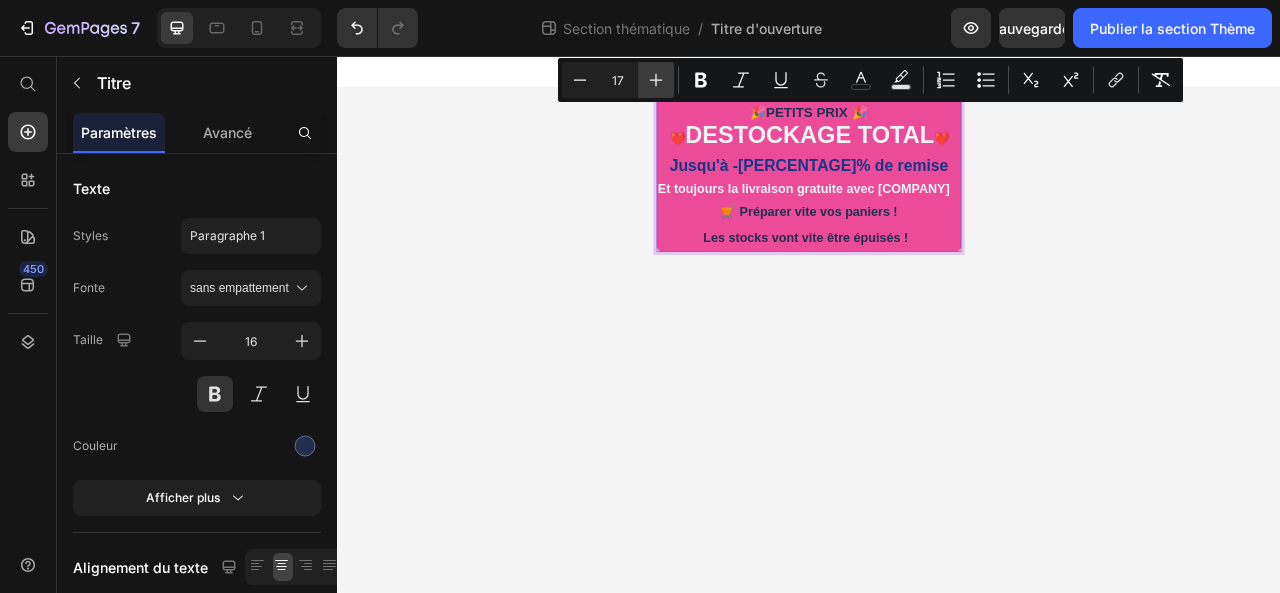 click 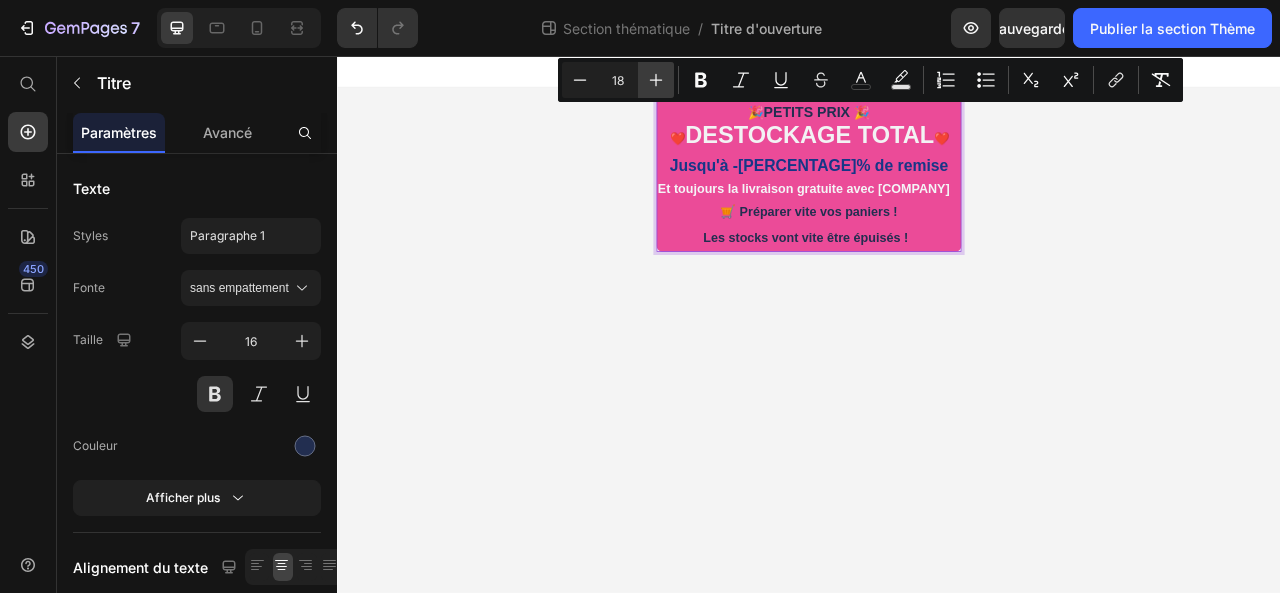 click 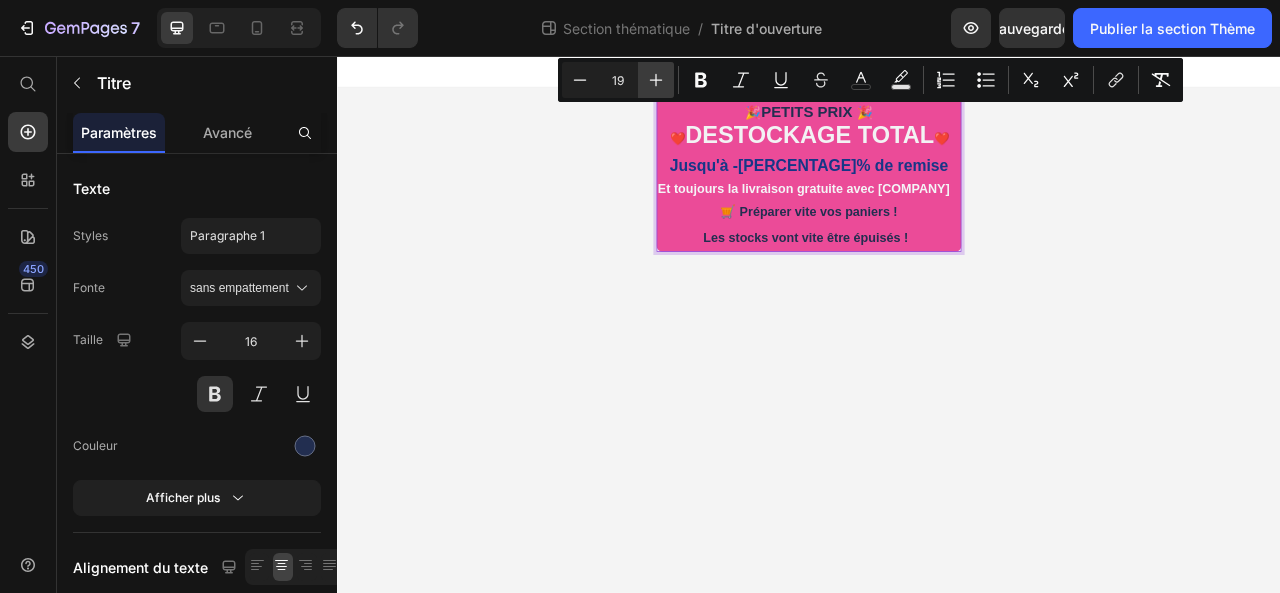 click 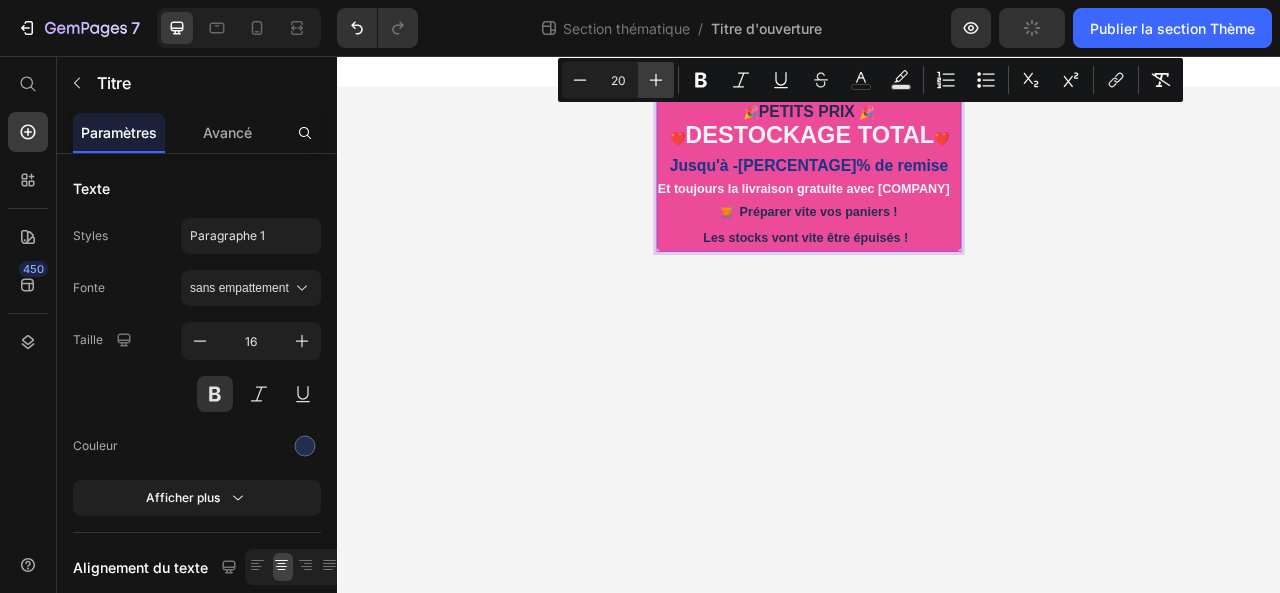 click 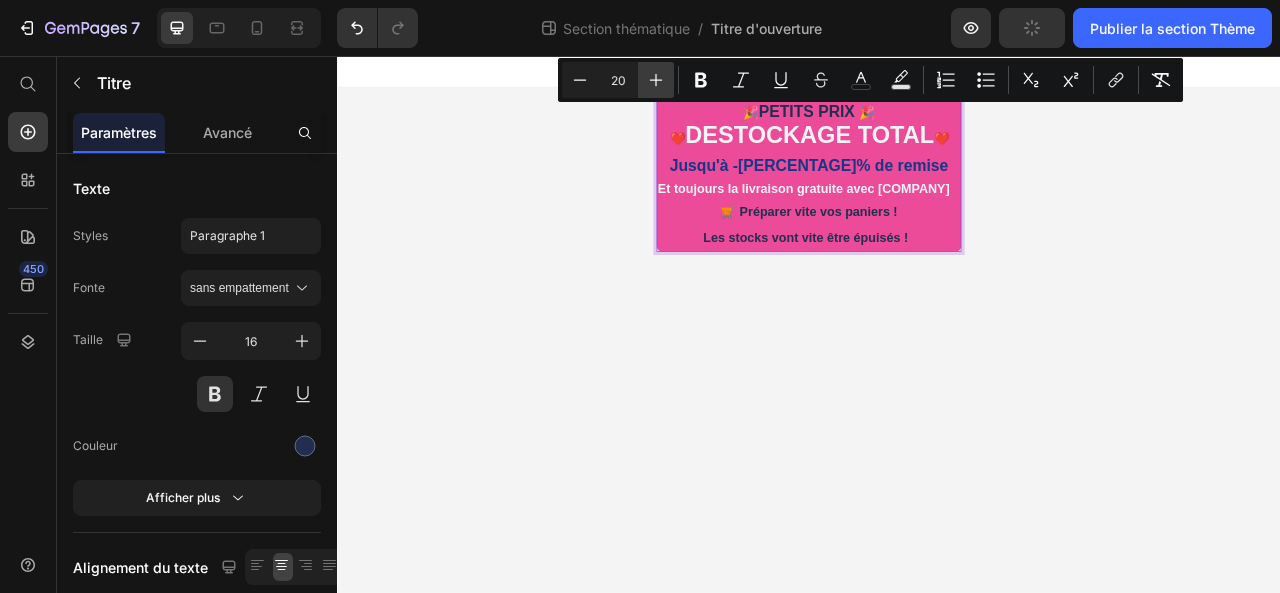 type on "21" 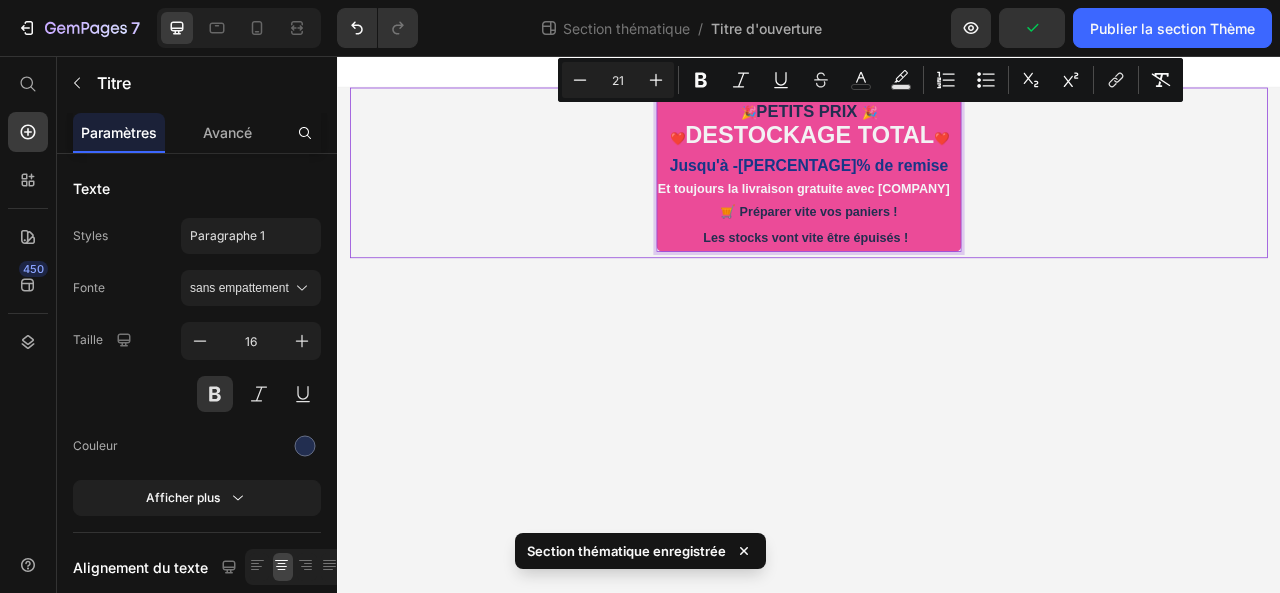 click on "🎉  PETITS PRIX    🎉      ❤️  DESTOCKAGE TOTAL  ❤️   Jusqu'à -[PERCENTAGE]% de remise    Et toujours la livraison gratuite avec [COMPANY]      🛒 Préparer vite vos paniers !    Les stocks vont vite être épuisés !   Heading   0" at bounding box center (937, 204) 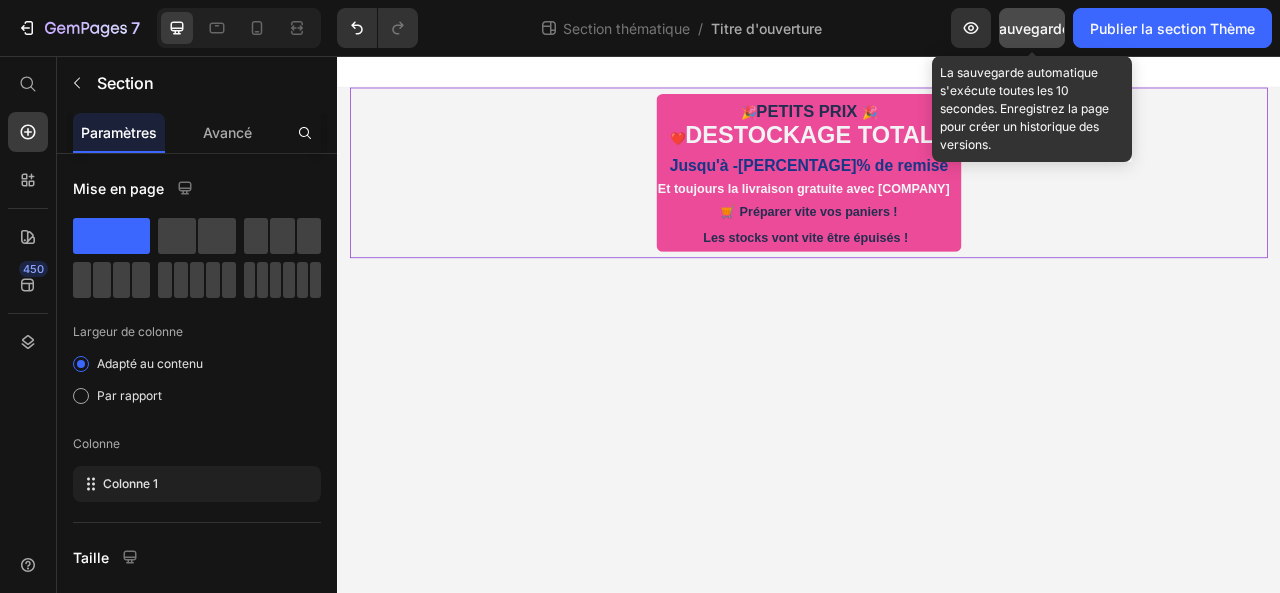 click on "Sauvegarder" at bounding box center [1032, 28] 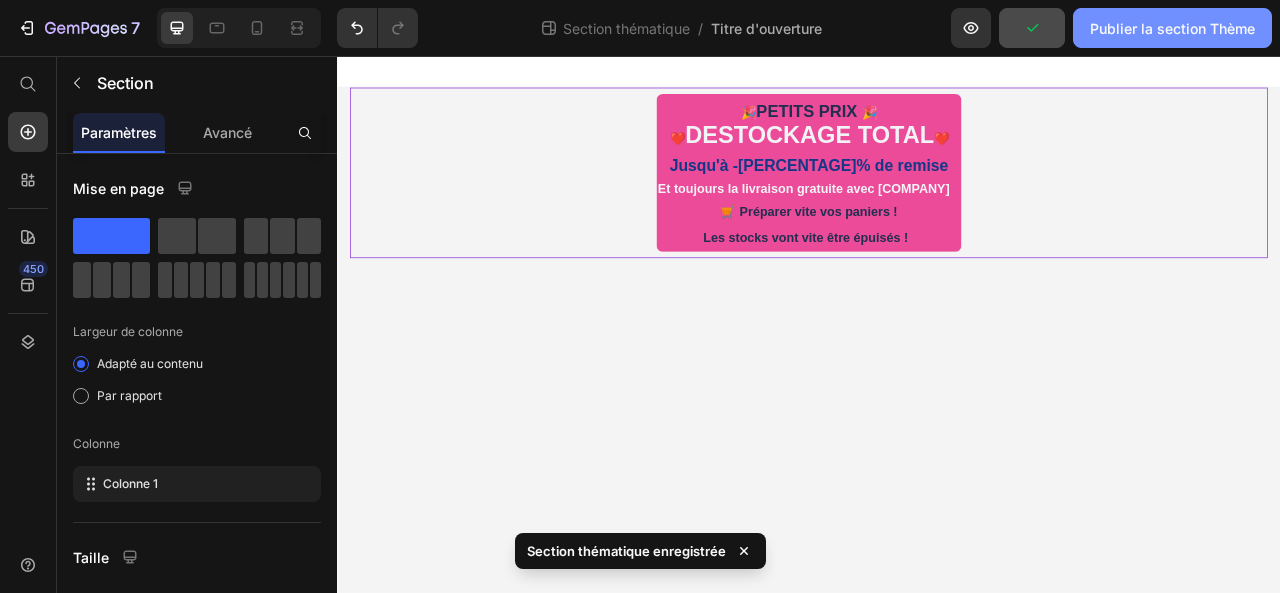 click on "Publier la section Thème" at bounding box center [1172, 28] 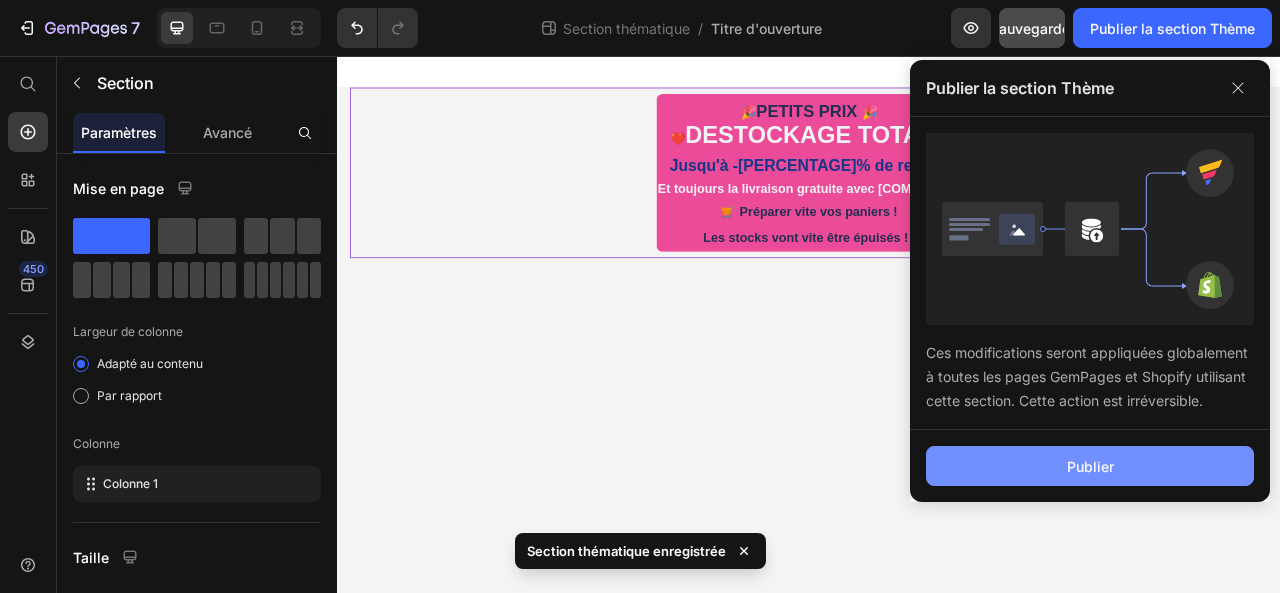 click on "Publier" 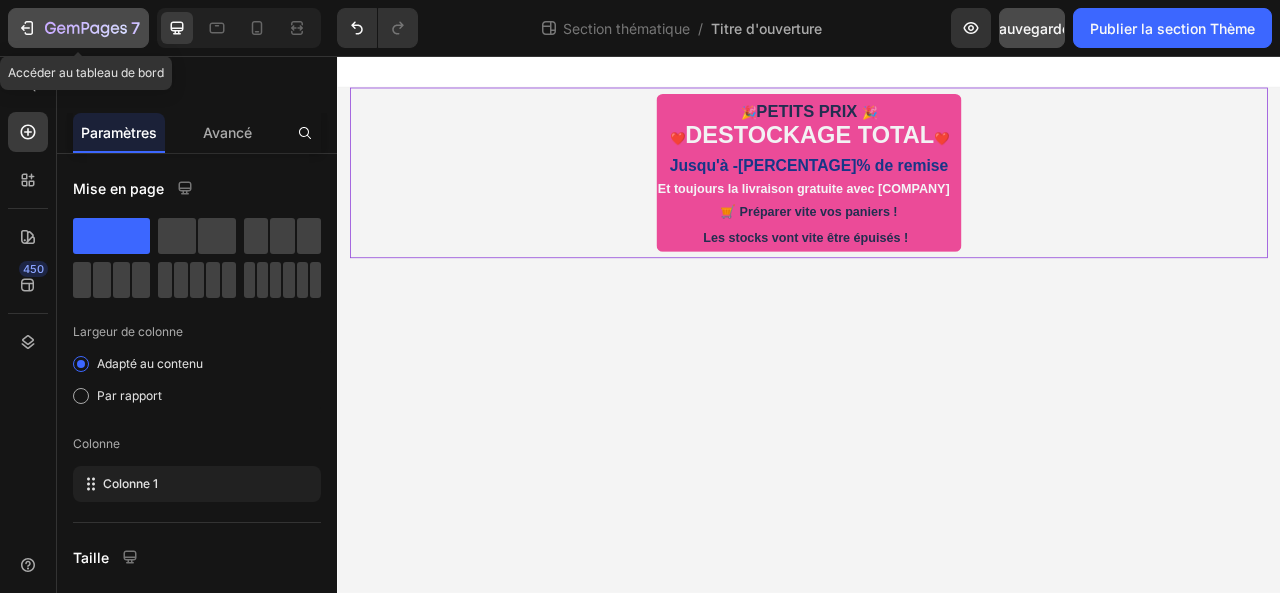 click on "7" at bounding box center [78, 28] 